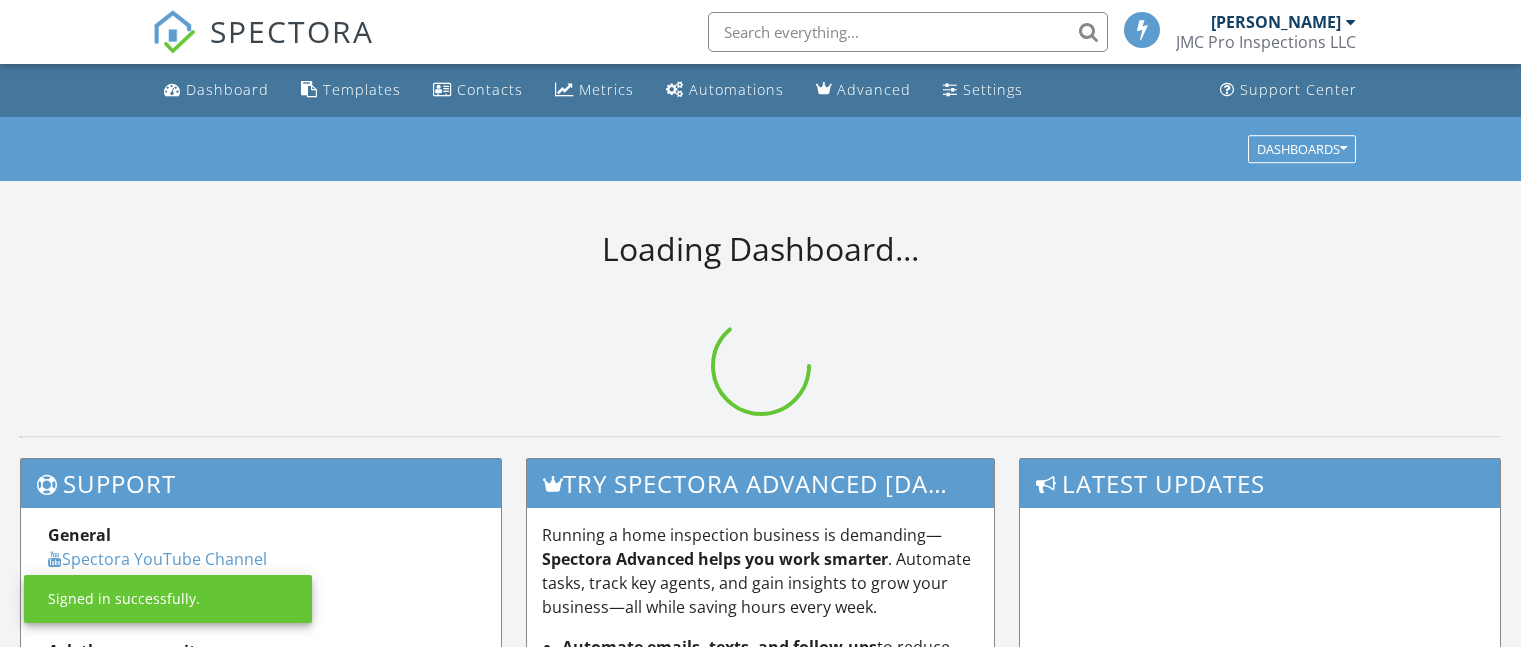 scroll, scrollTop: 0, scrollLeft: 0, axis: both 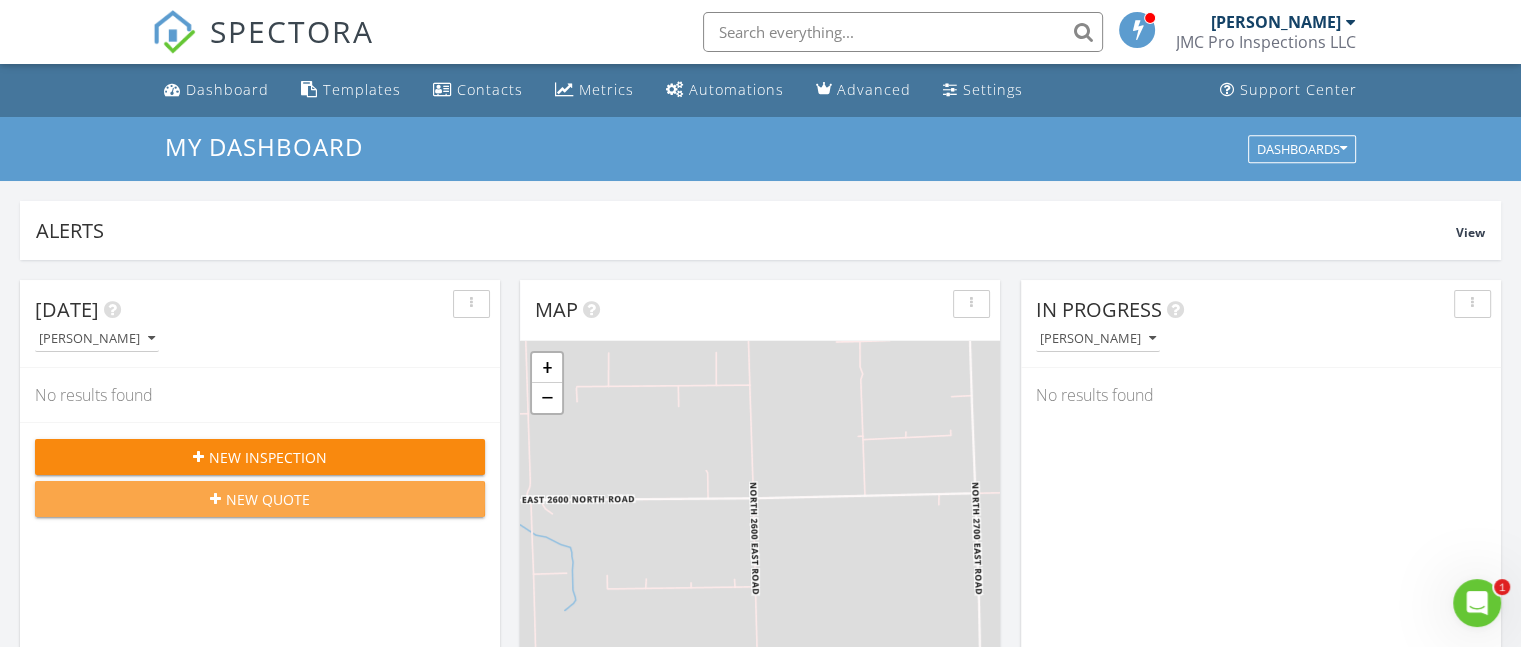 click on "New Quote" at bounding box center [268, 499] 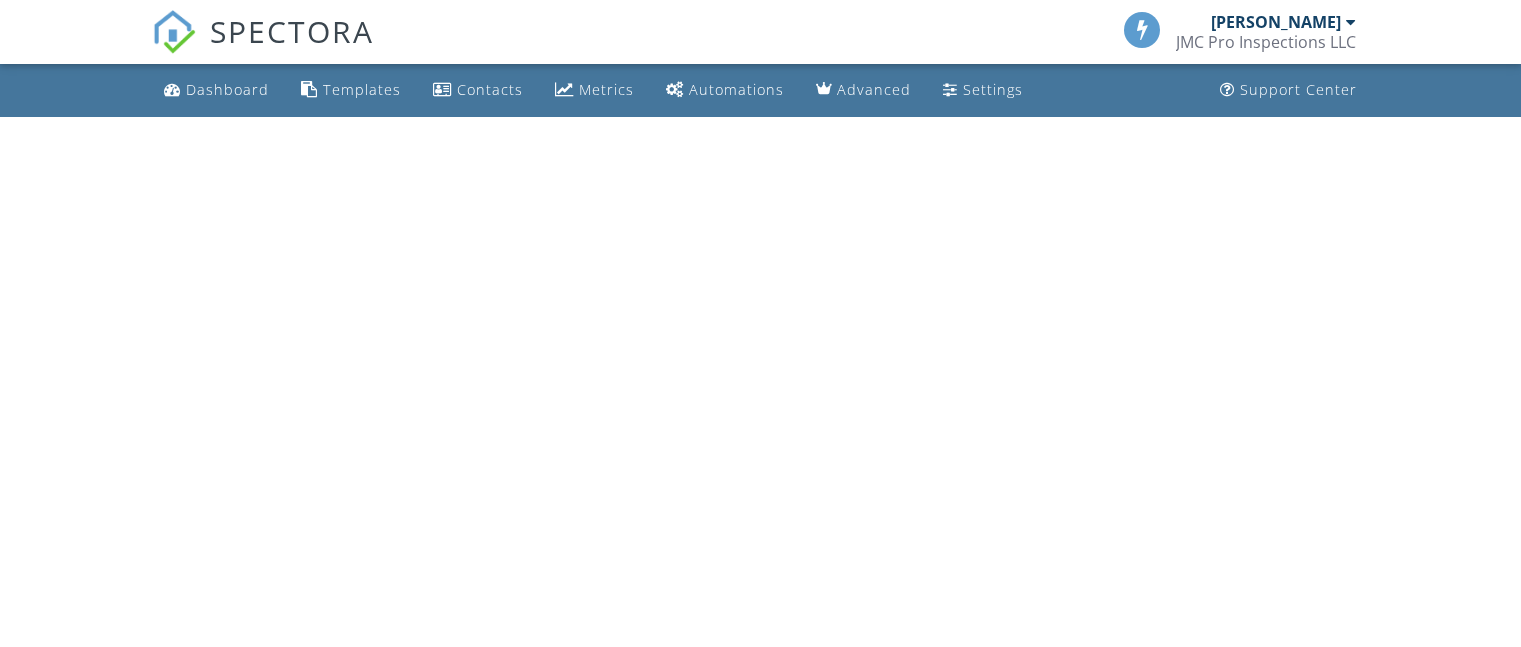 scroll, scrollTop: 0, scrollLeft: 0, axis: both 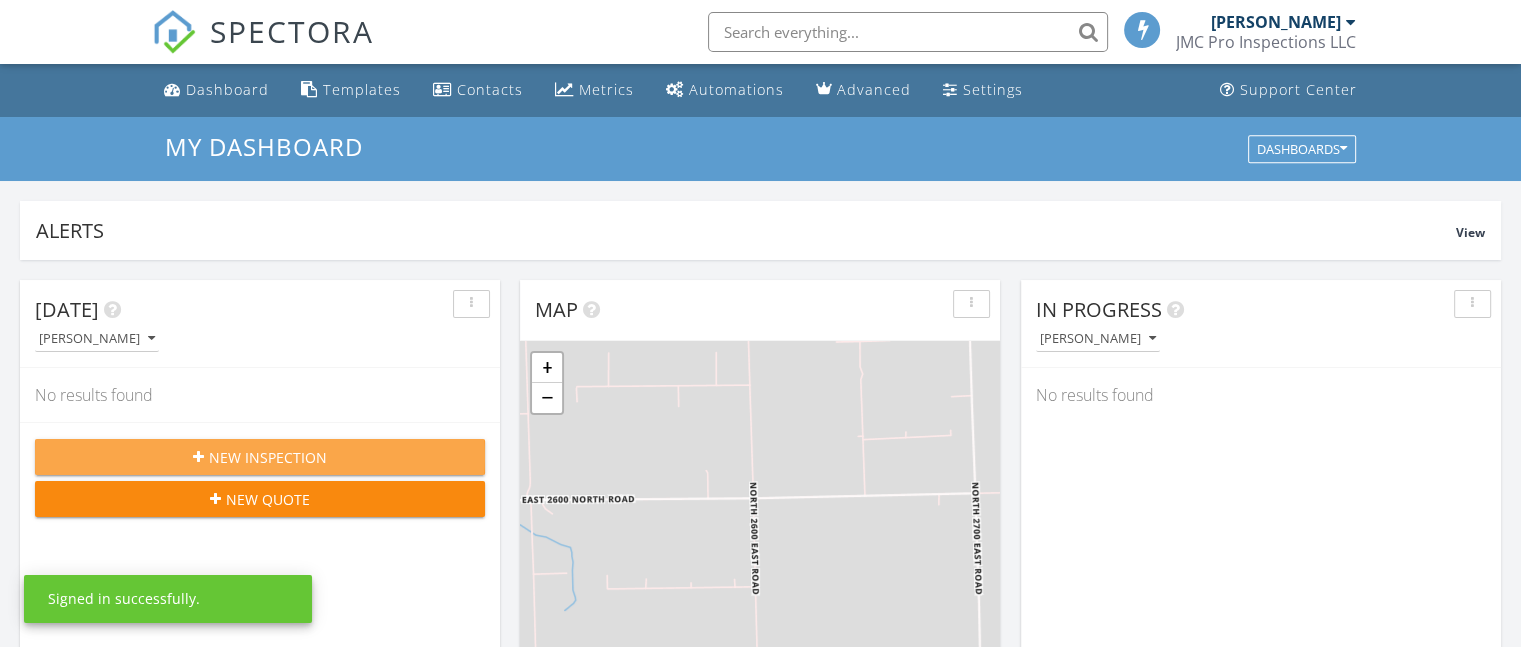 click on "New Inspection" at bounding box center (268, 457) 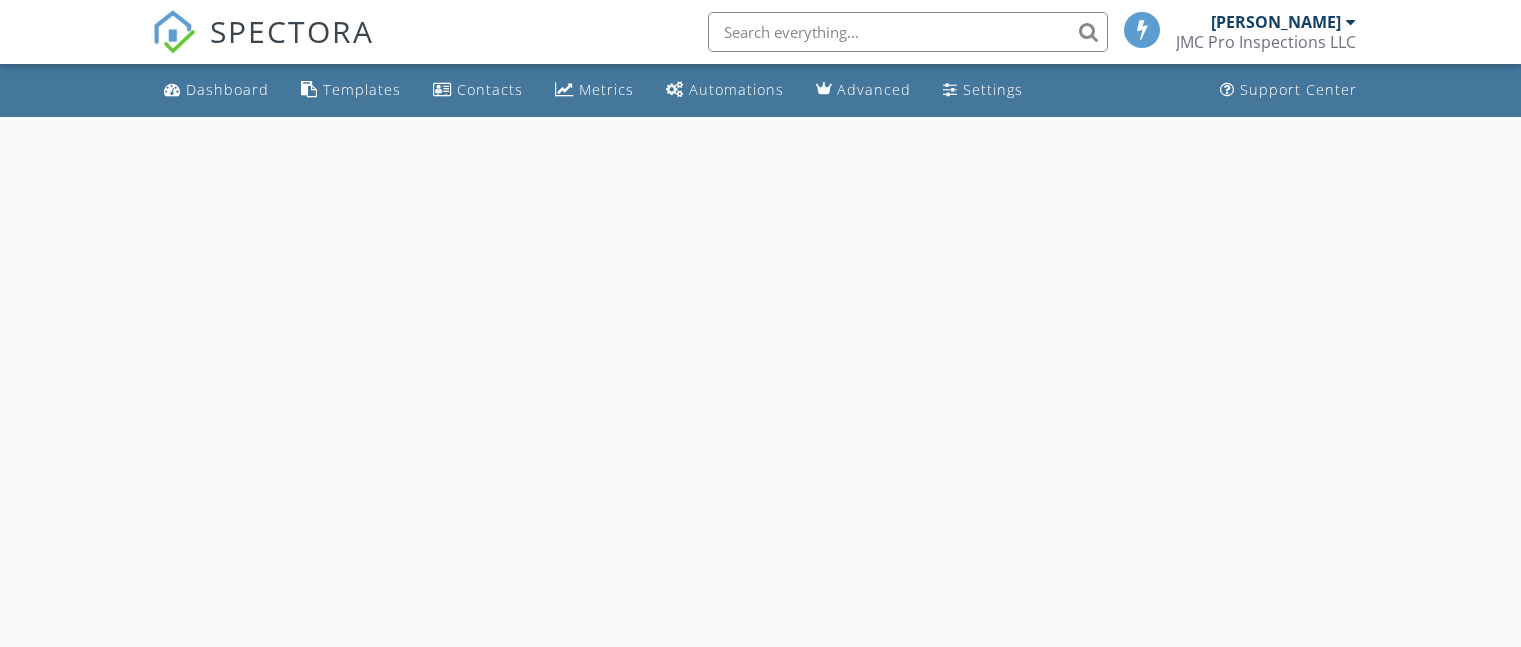 scroll, scrollTop: 0, scrollLeft: 0, axis: both 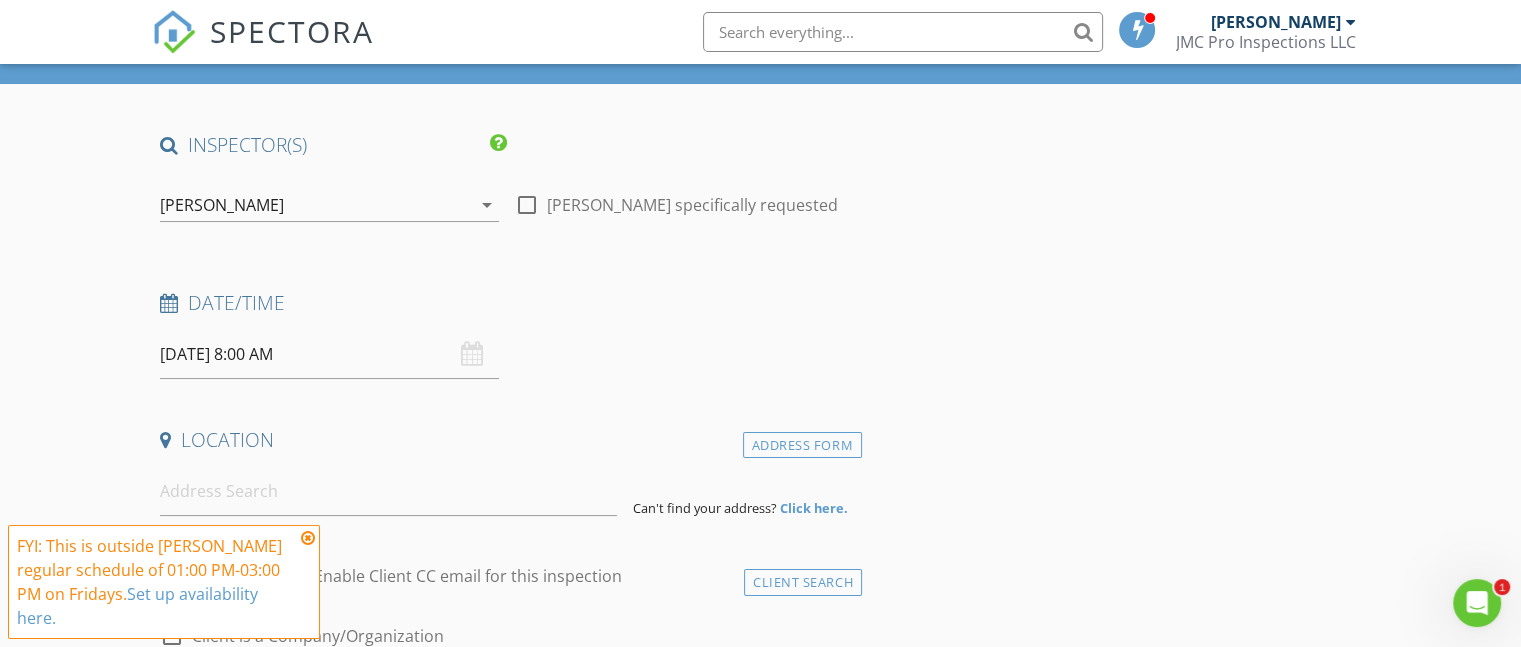 click on "07/11/2025 8:00 AM" at bounding box center (329, 354) 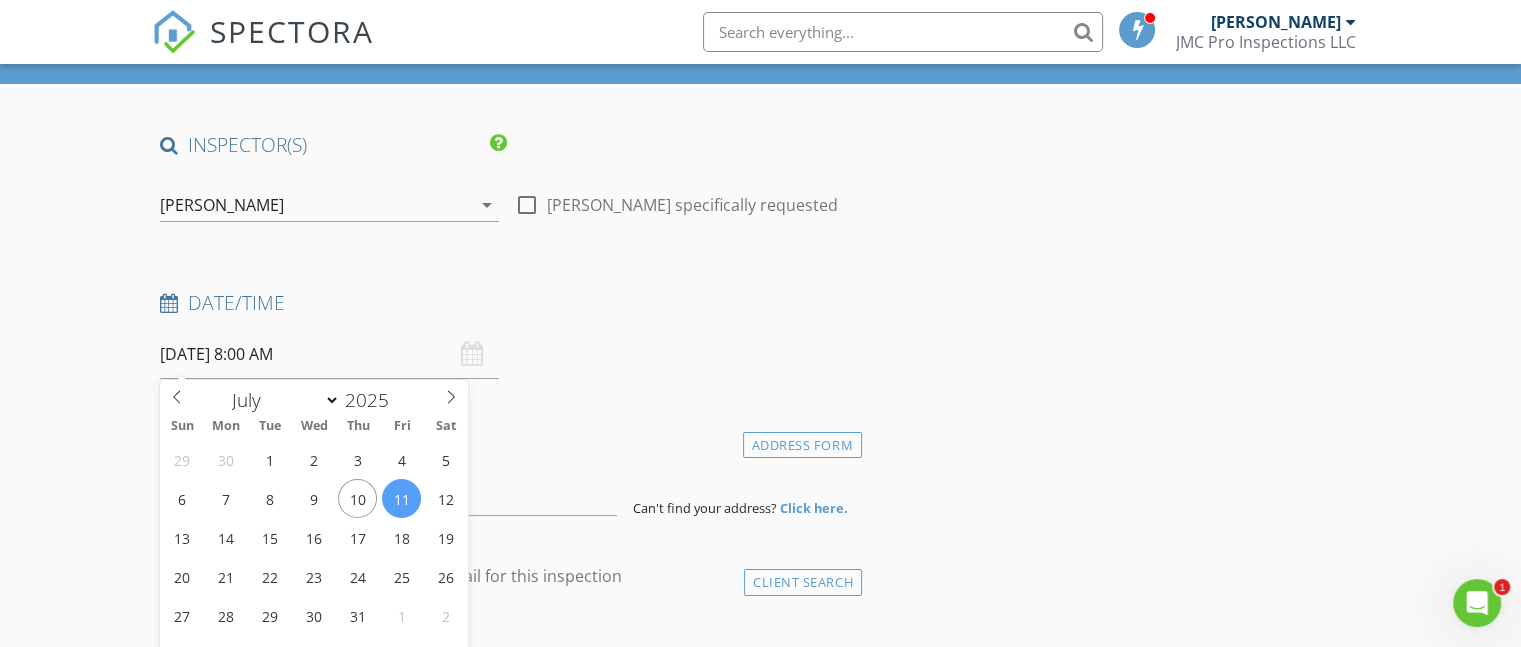 click on "07/11/2025 8:00 AM" at bounding box center (329, 354) 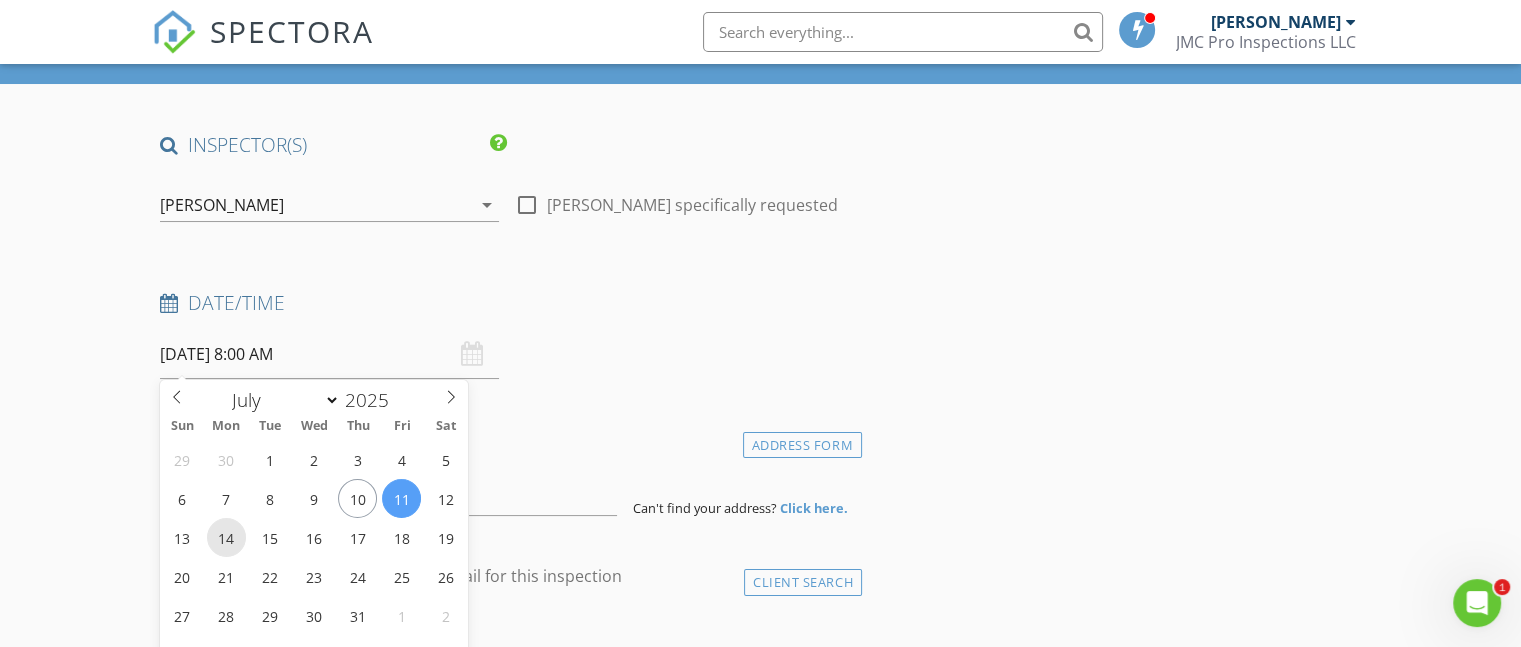 type on "07/14/2025 8:00 AM" 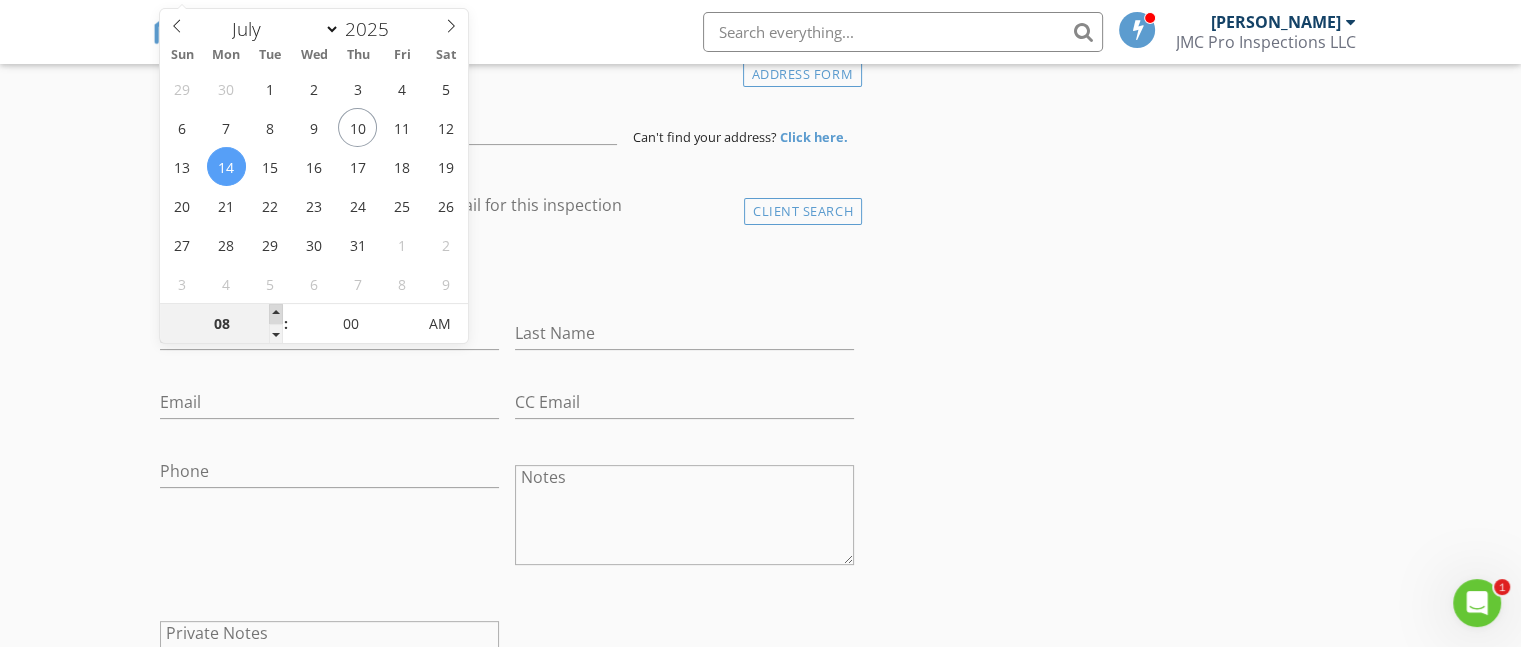 type on "09" 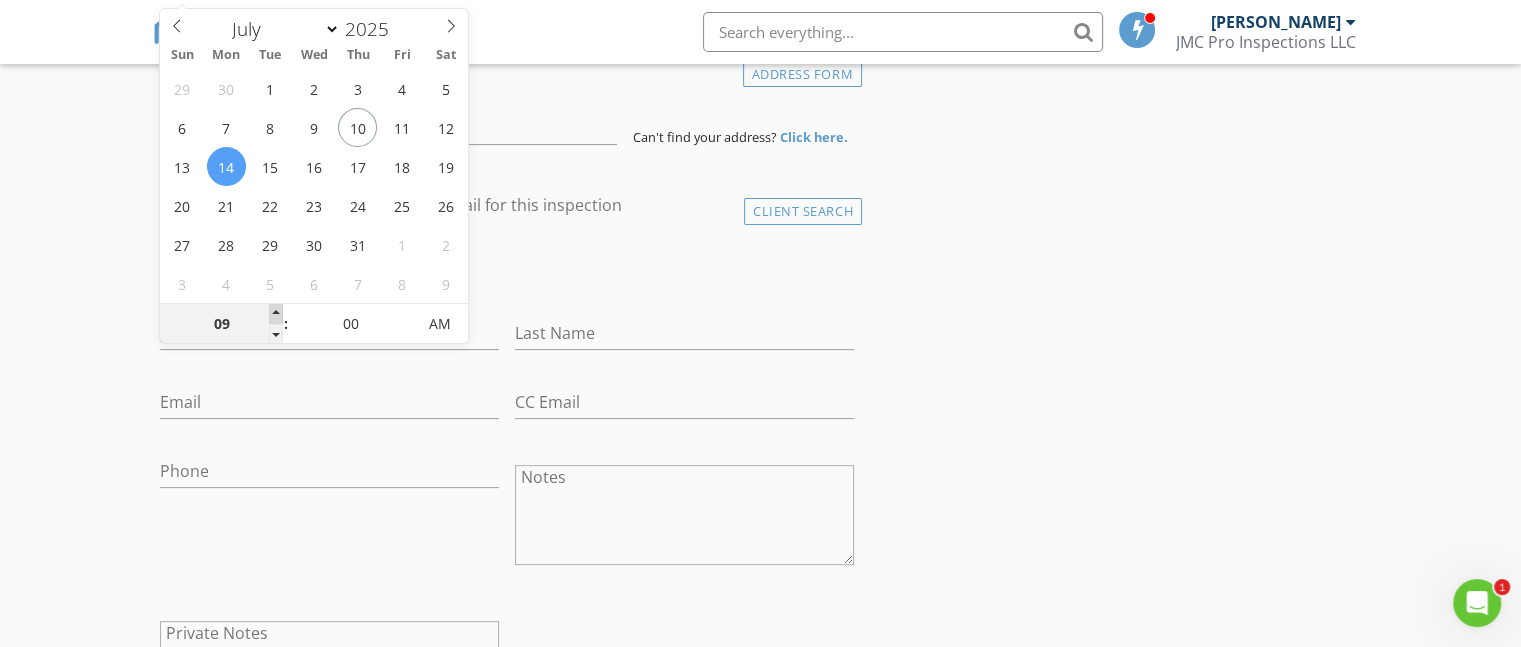 click at bounding box center [276, 314] 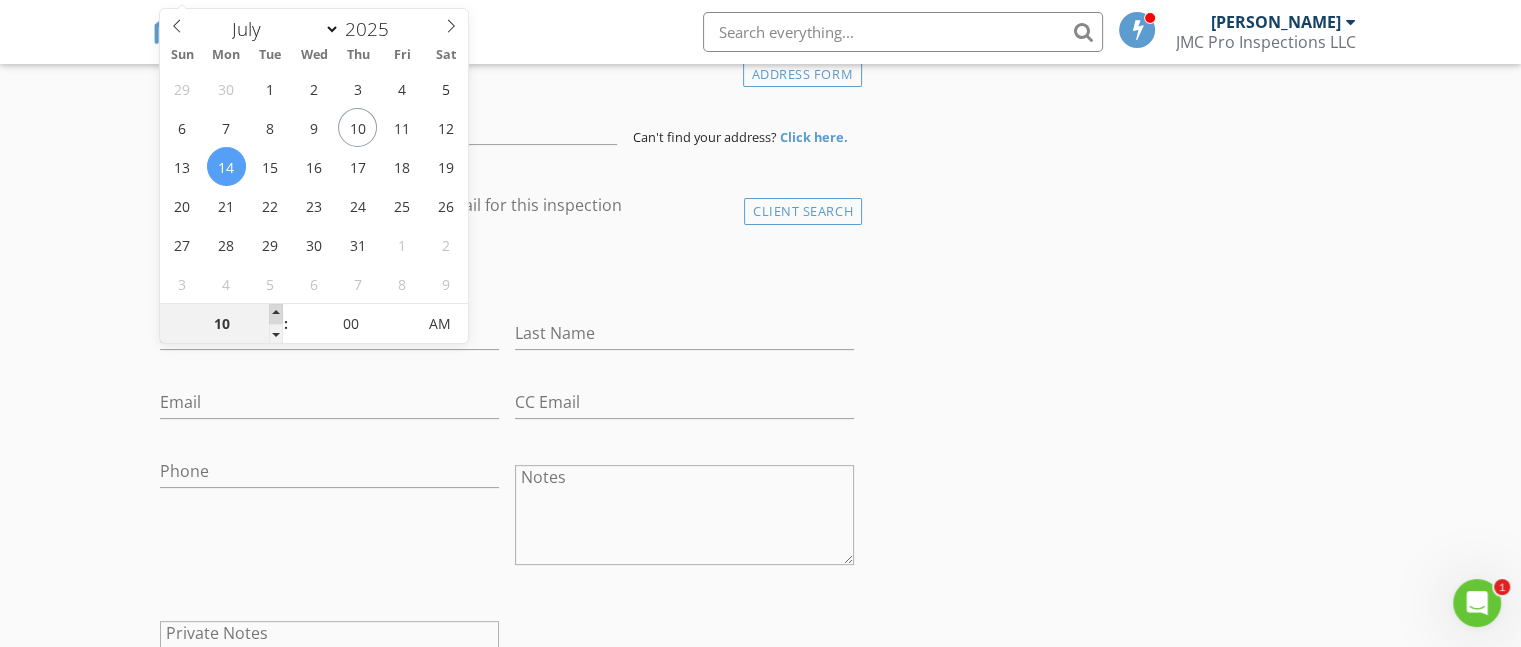 click at bounding box center [276, 314] 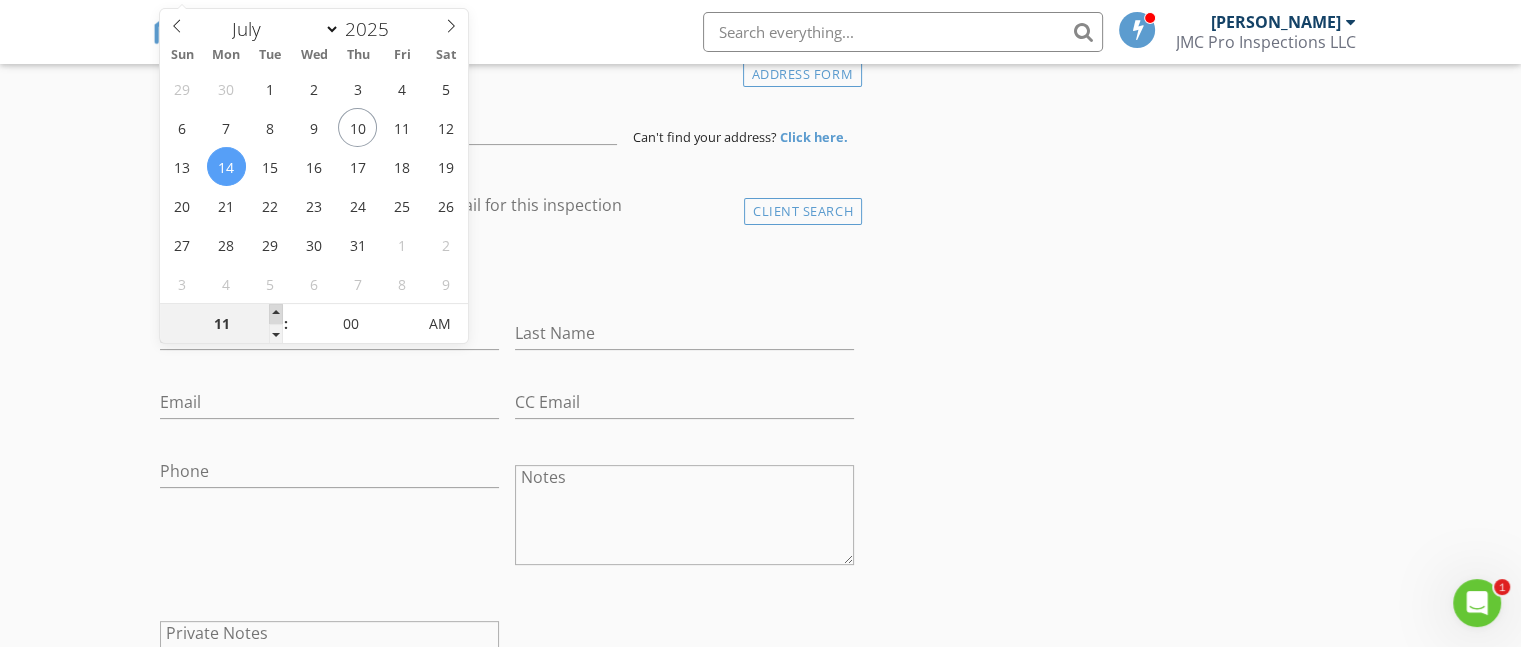 click at bounding box center (276, 314) 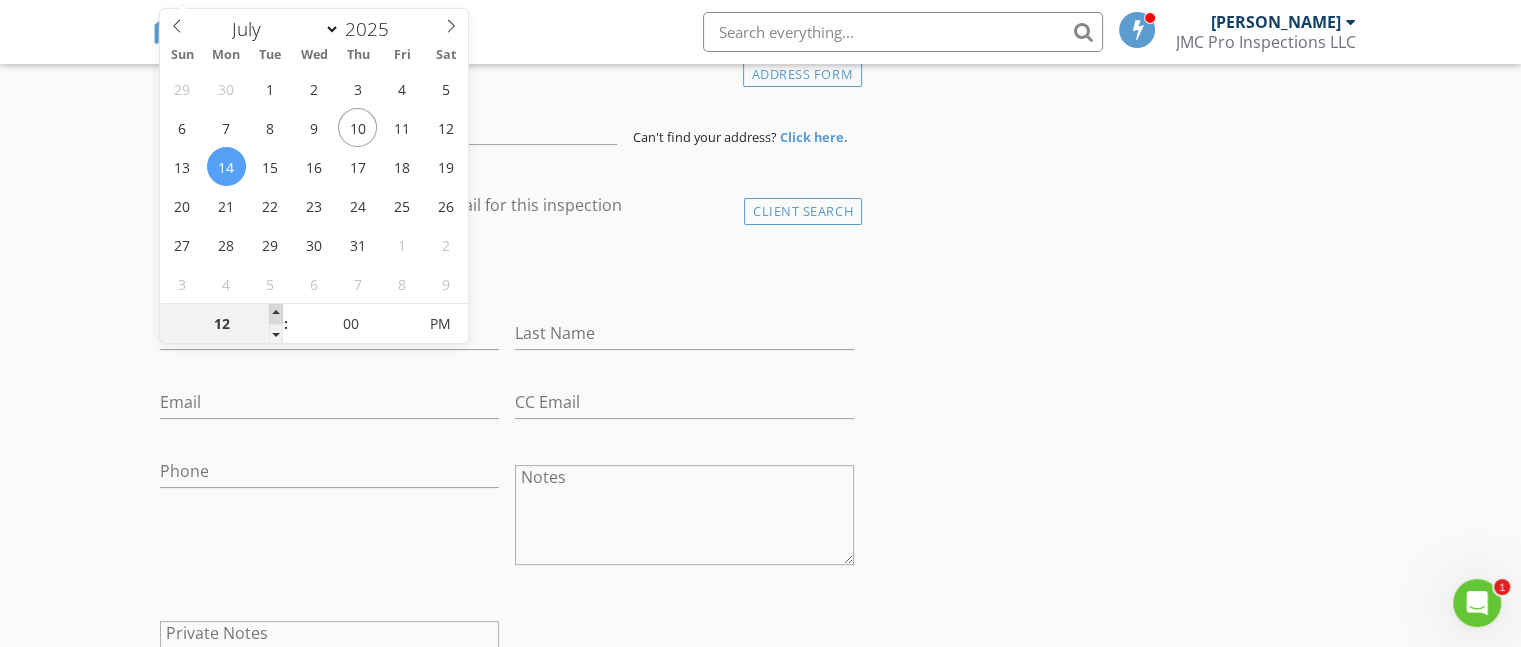 click at bounding box center [276, 314] 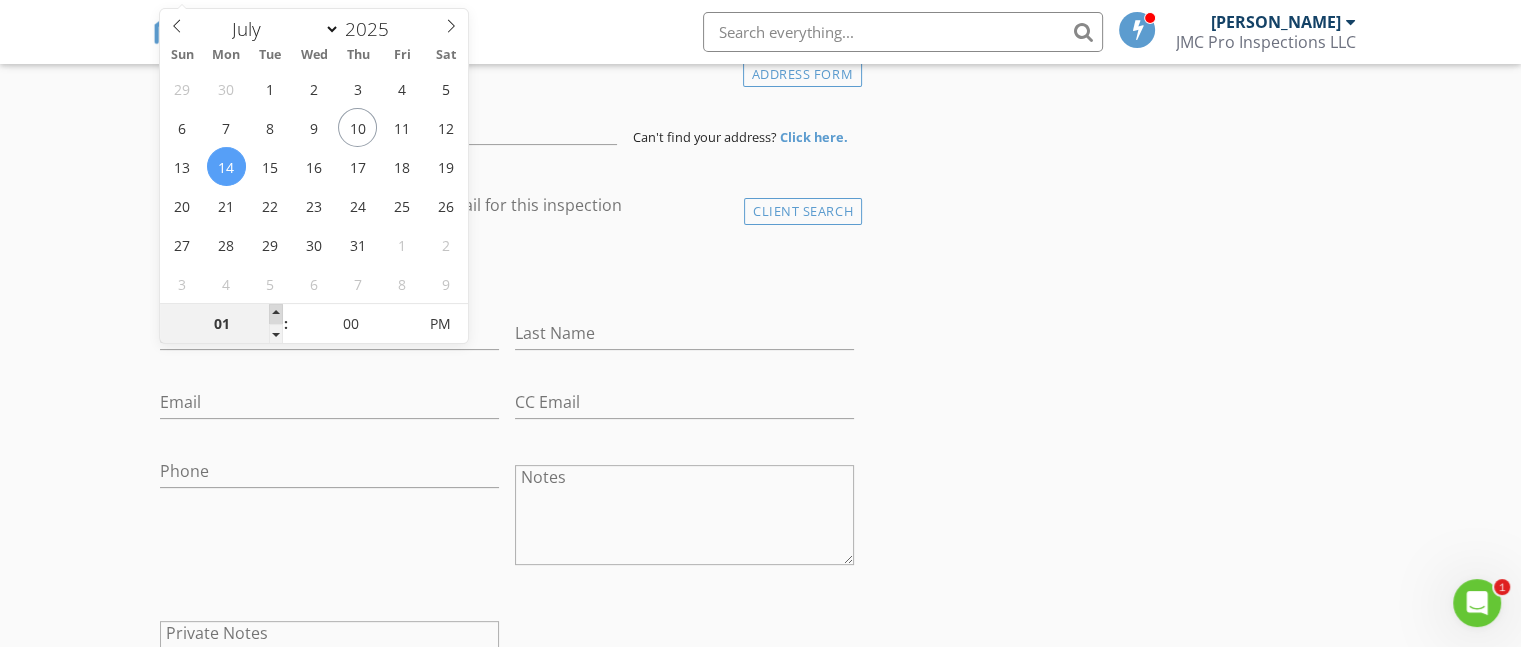 click at bounding box center (276, 314) 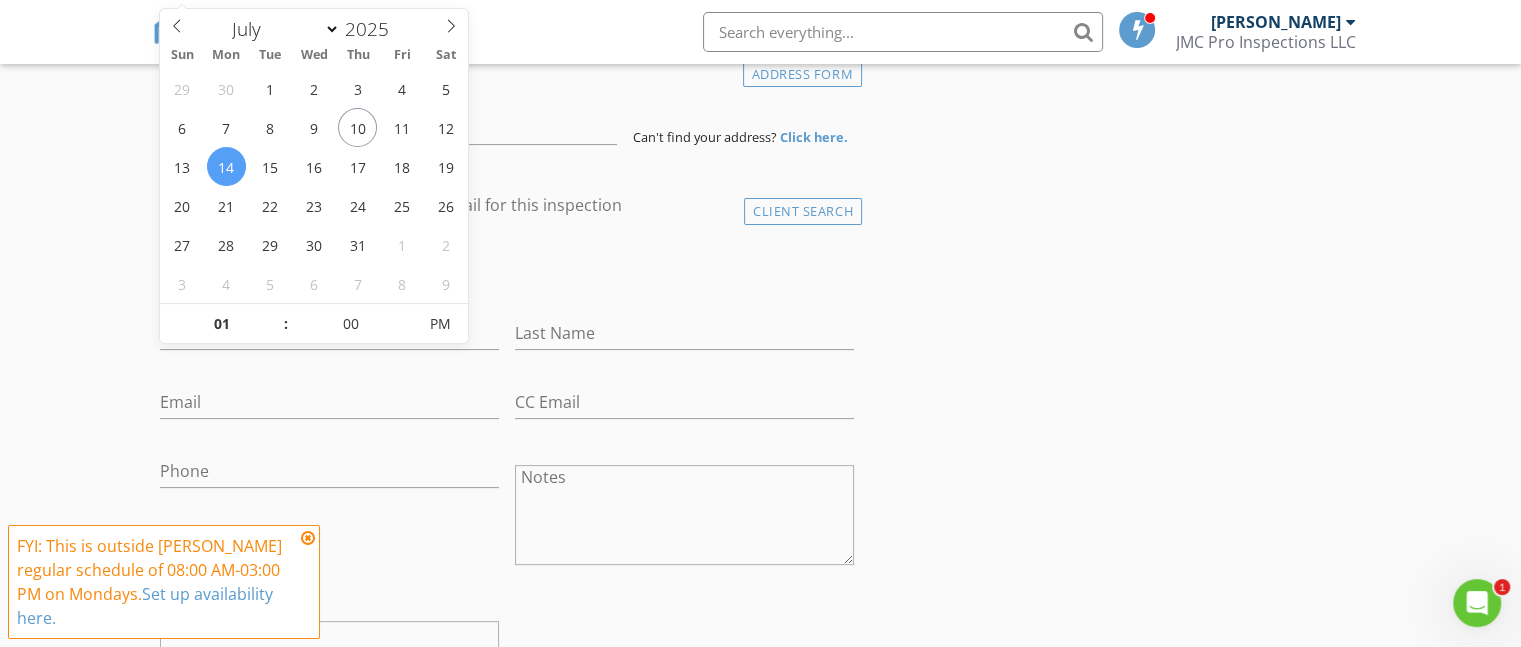 click at bounding box center (308, 538) 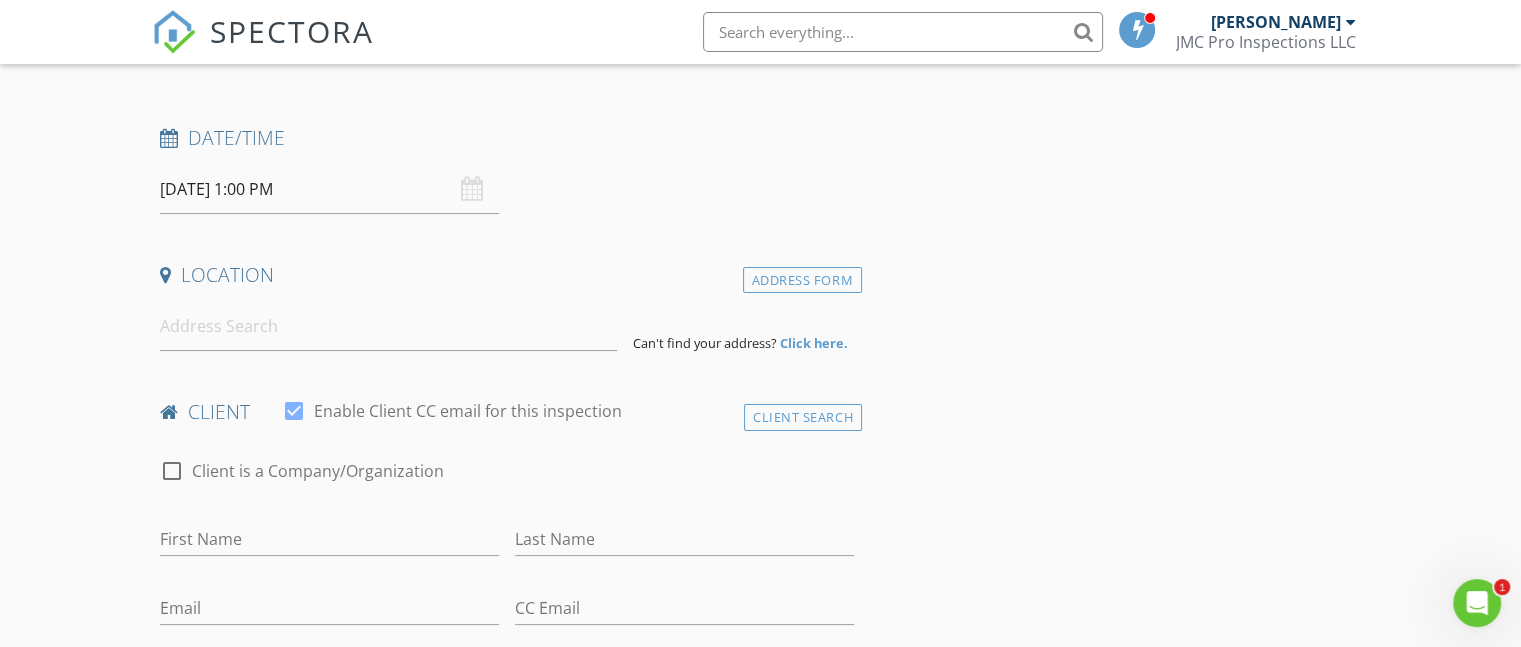 scroll, scrollTop: 300, scrollLeft: 0, axis: vertical 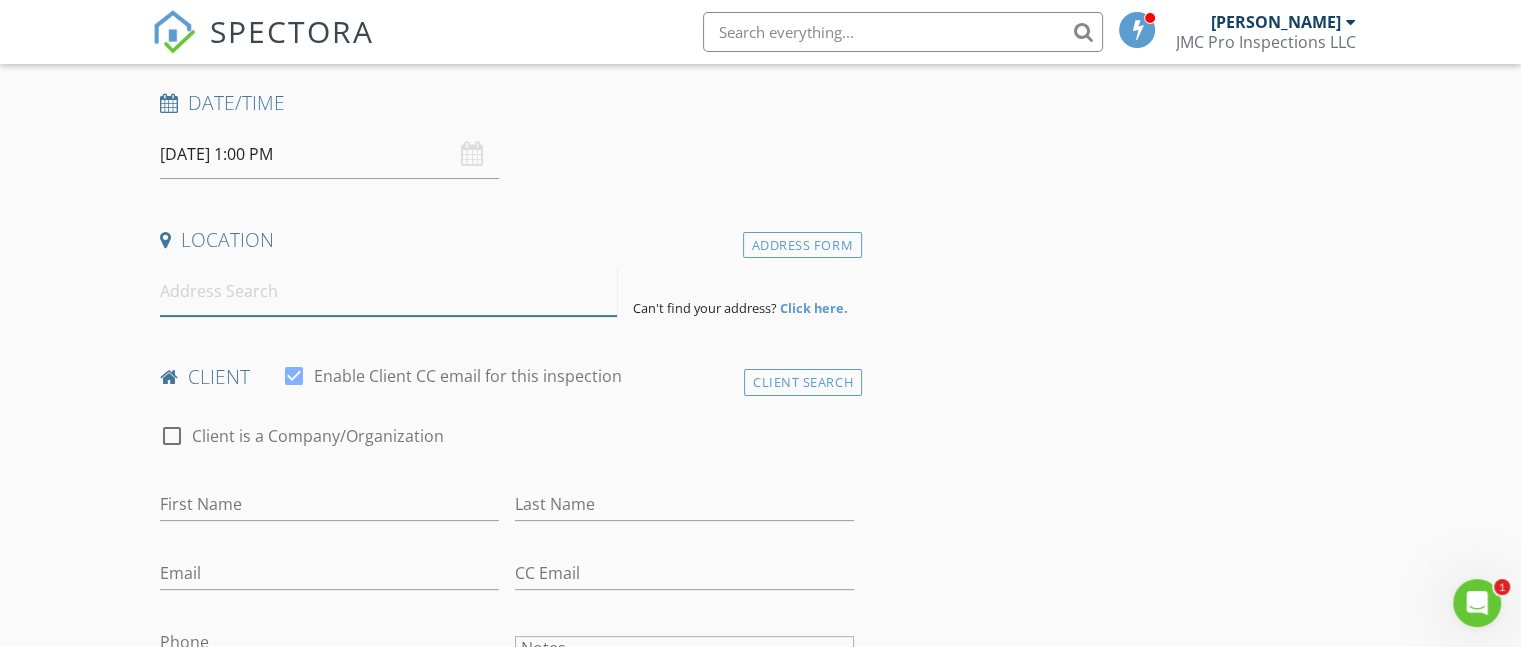 click at bounding box center [388, 291] 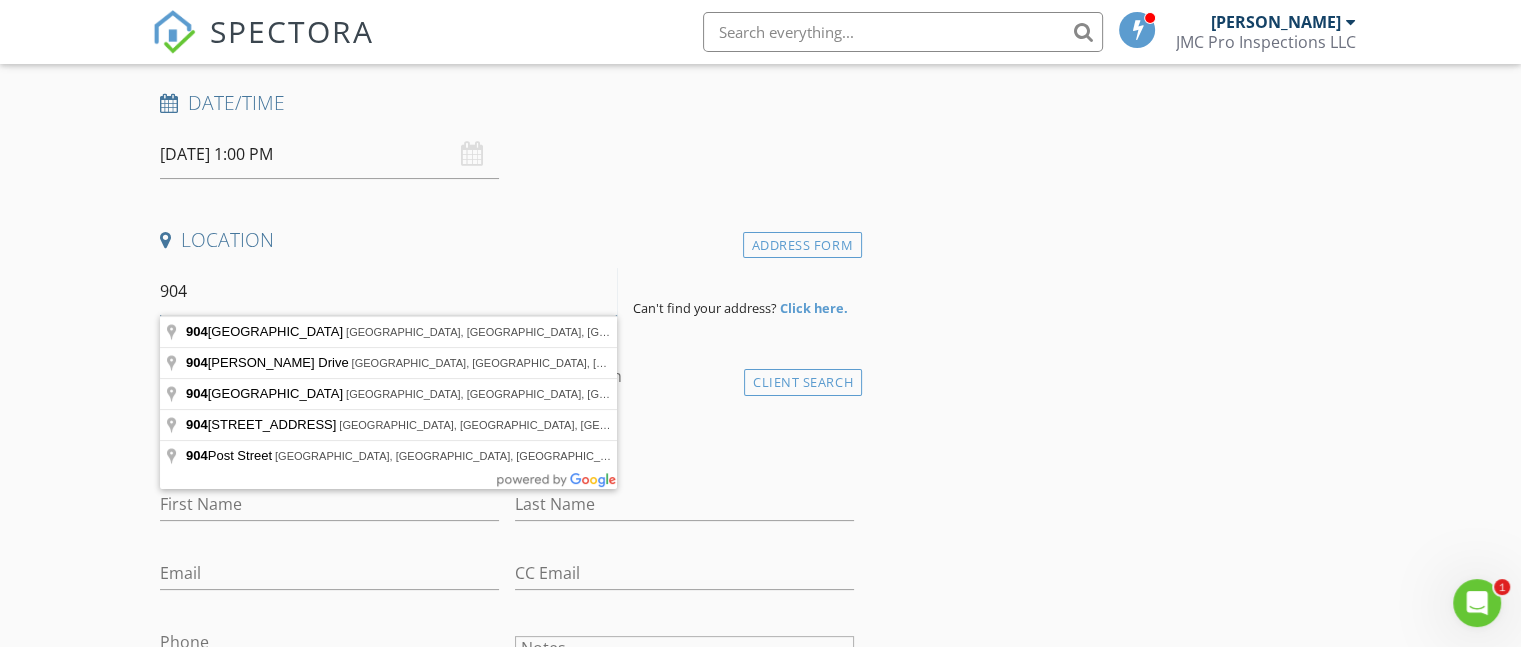 click on "904" at bounding box center (388, 291) 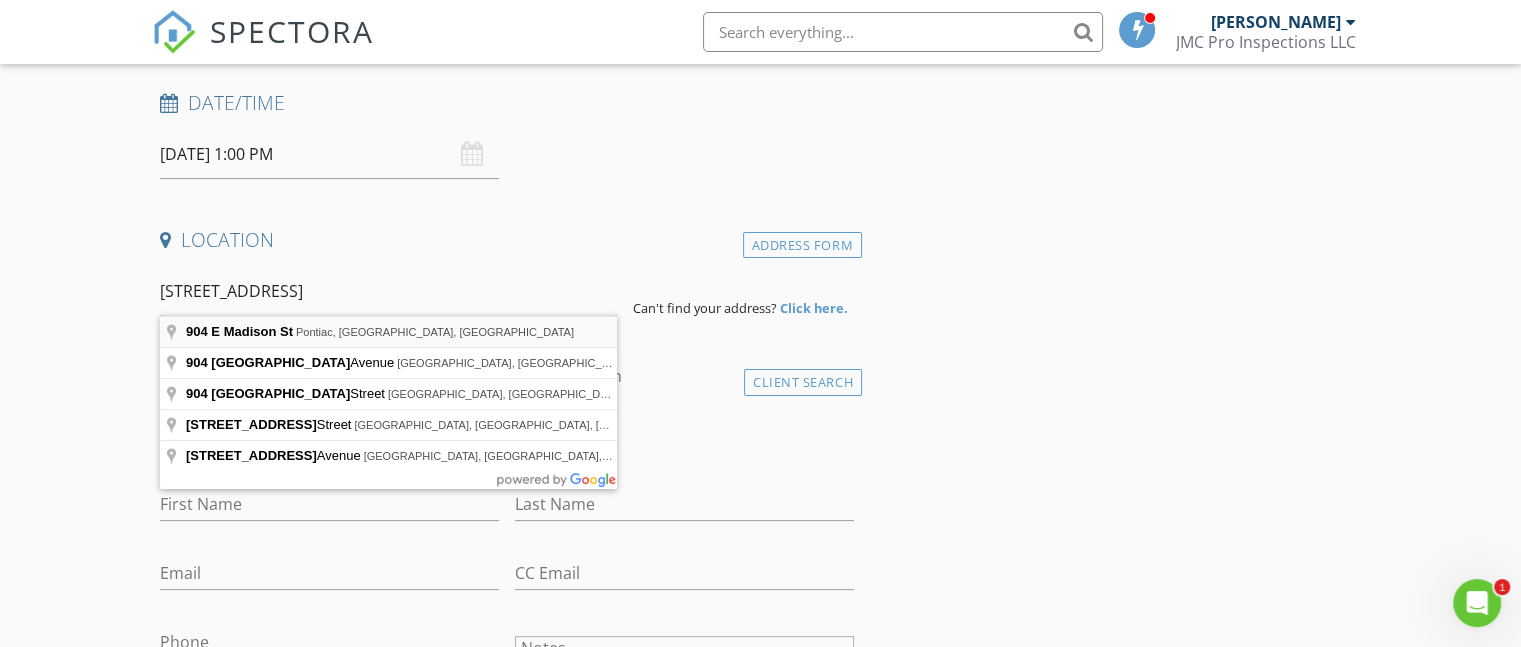 type on "904 E Madison St, Pontiac, IL, USA" 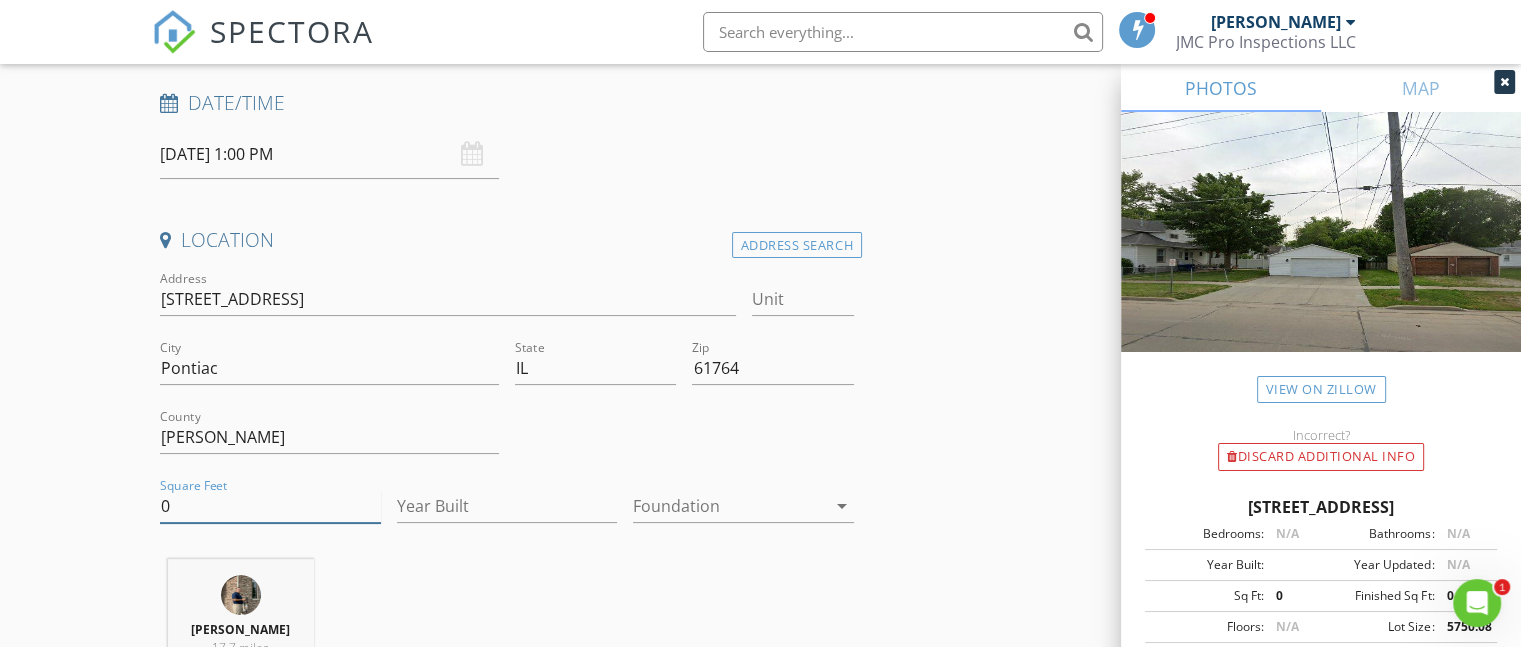 click on "0" at bounding box center [270, 506] 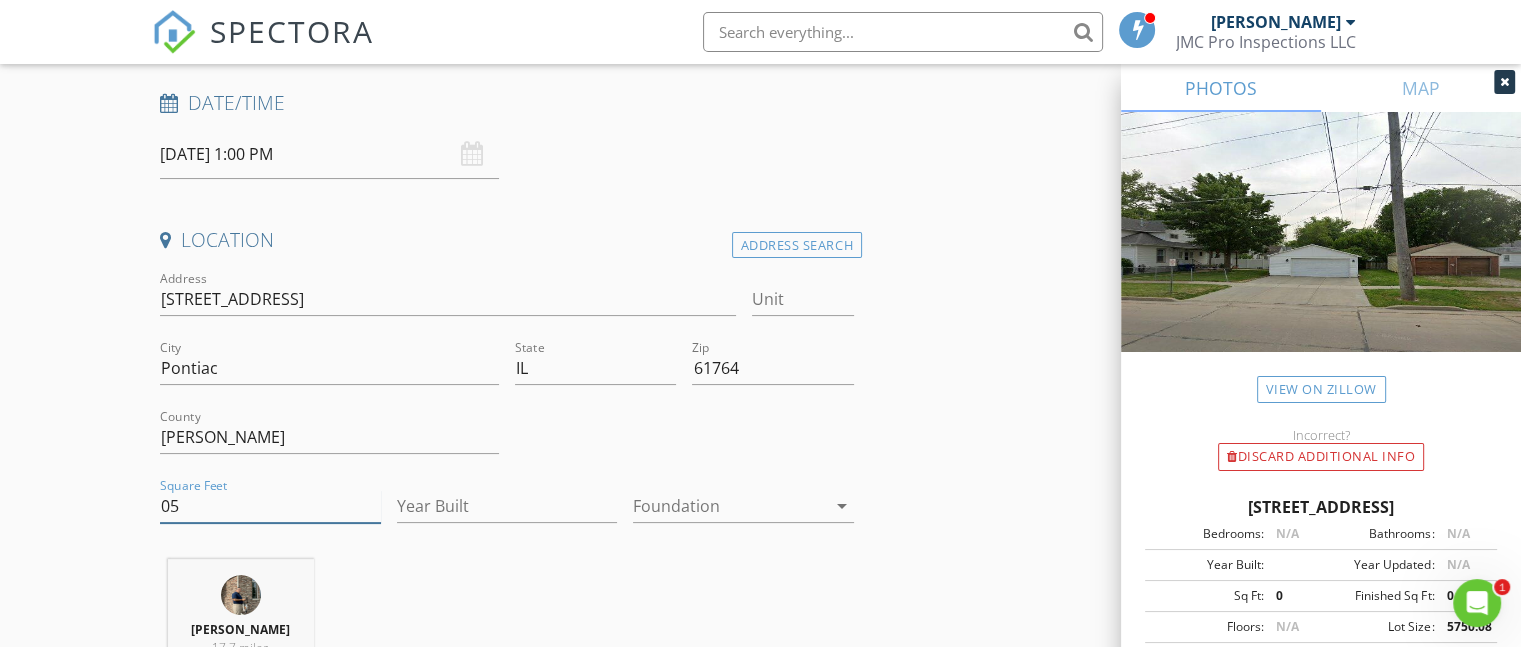 type on "0" 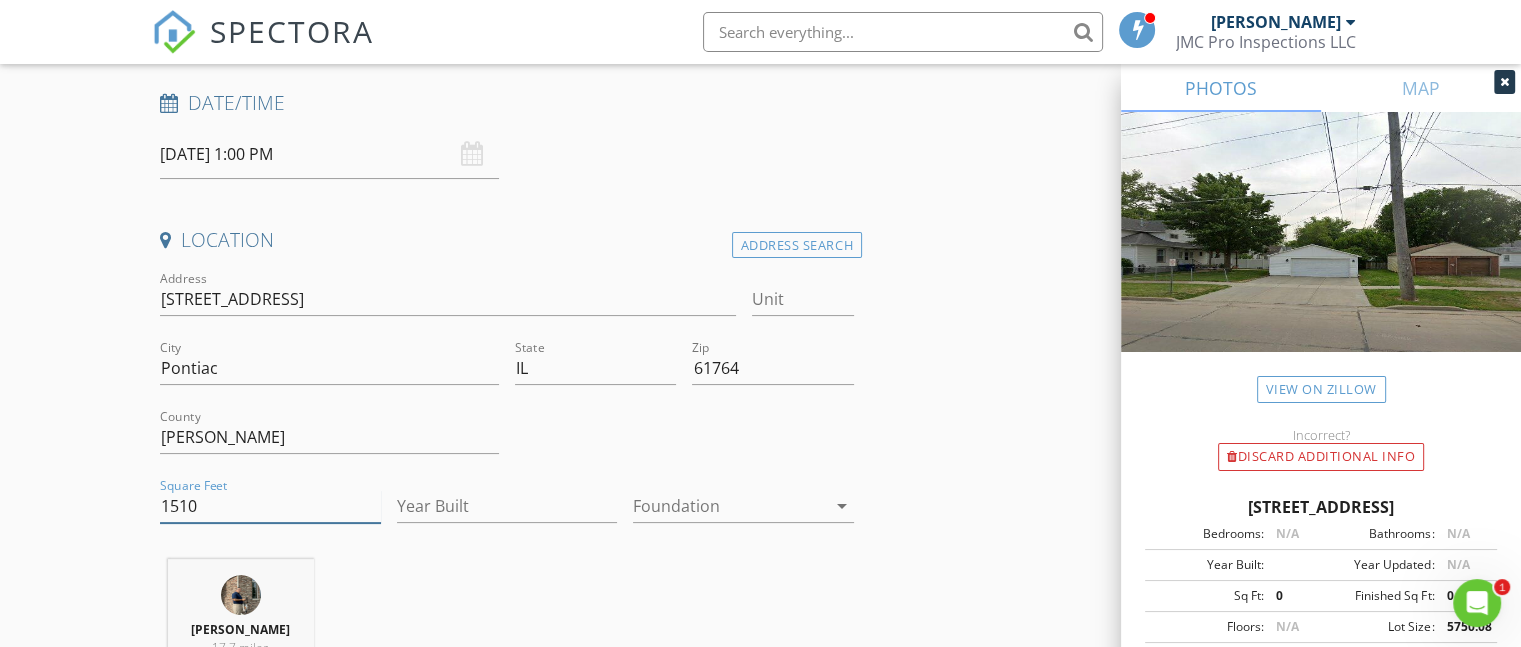 type on "1510" 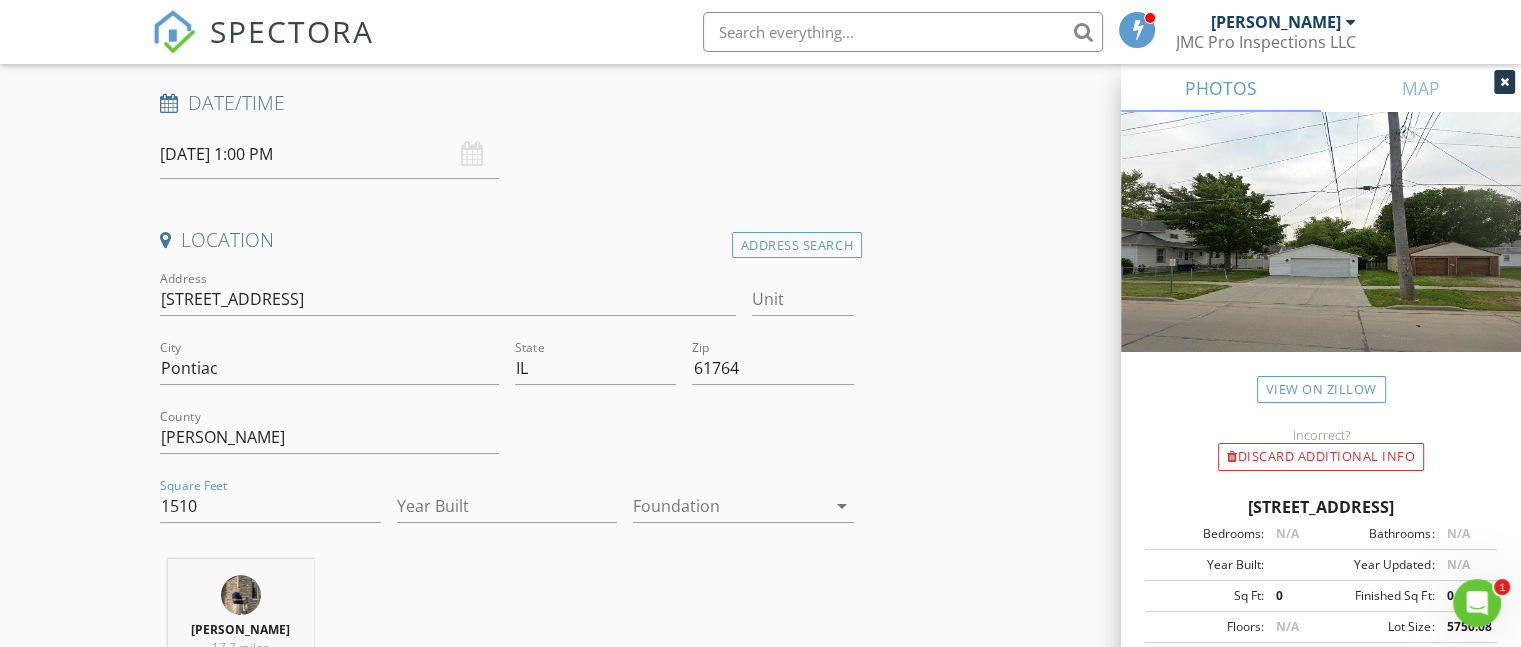 click at bounding box center [729, 506] 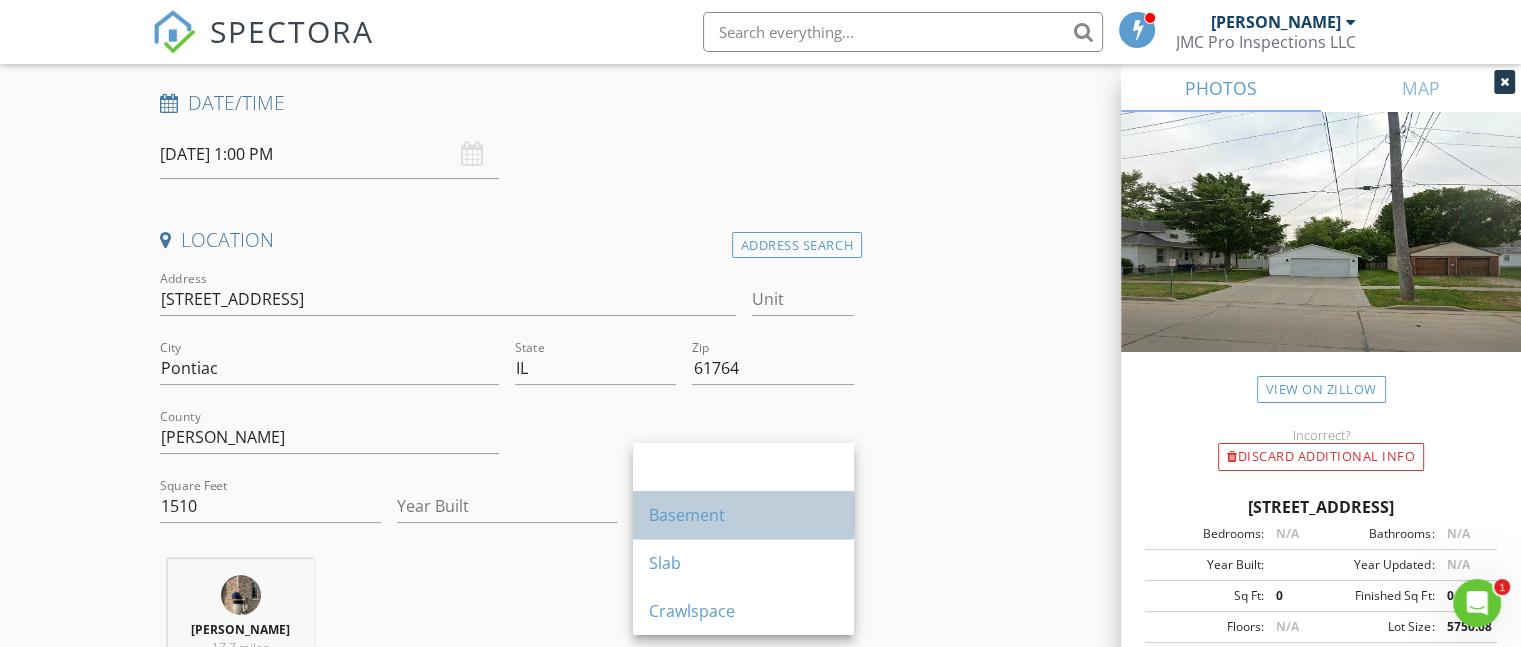 click on "Basement" at bounding box center [743, 515] 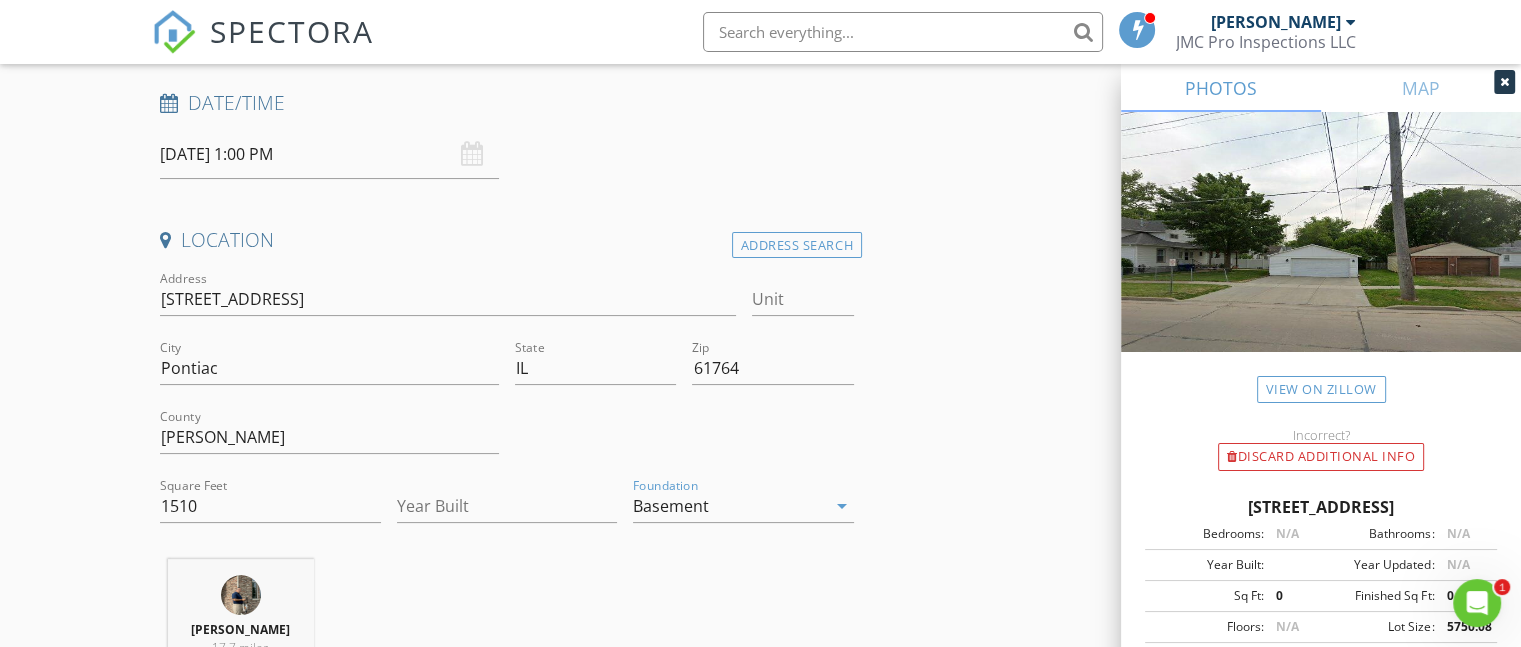 drag, startPoint x: 482, startPoint y: 479, endPoint x: 475, endPoint y: 495, distance: 17.464249 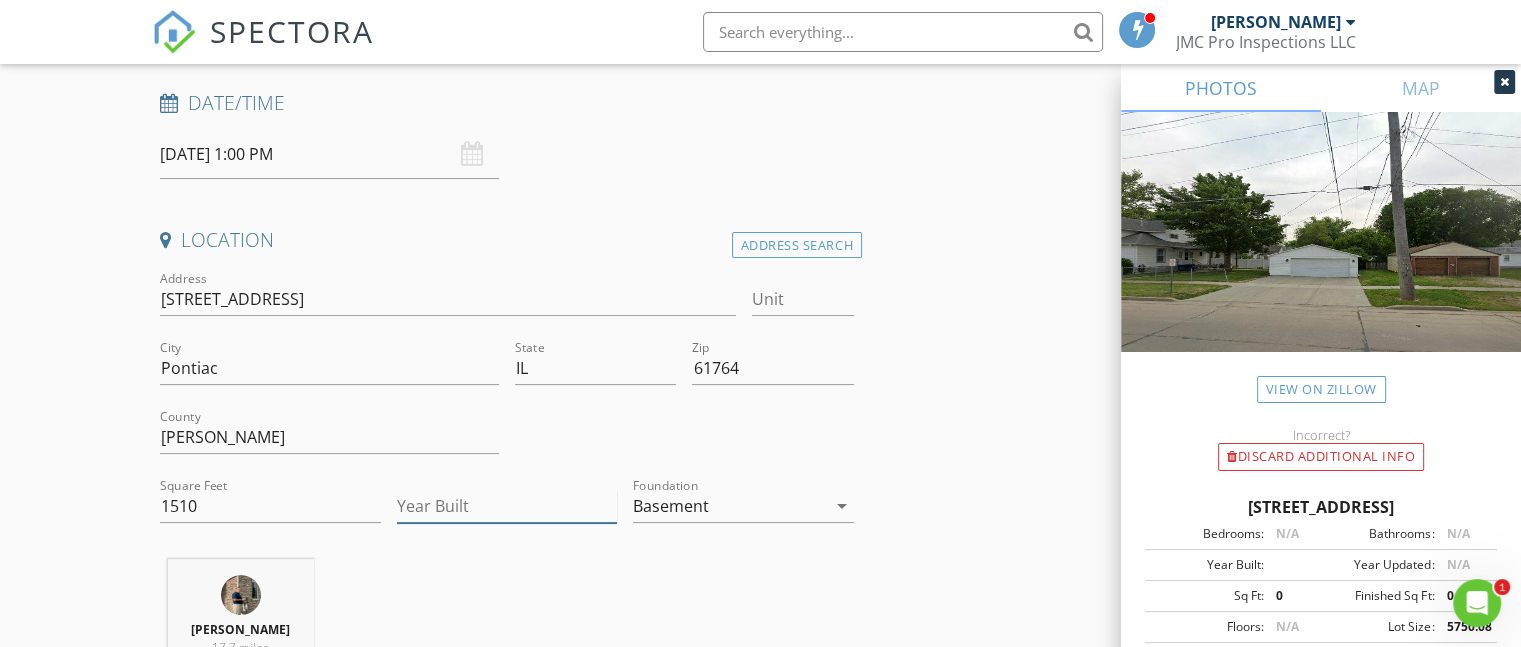 click on "Year Built" at bounding box center (507, 506) 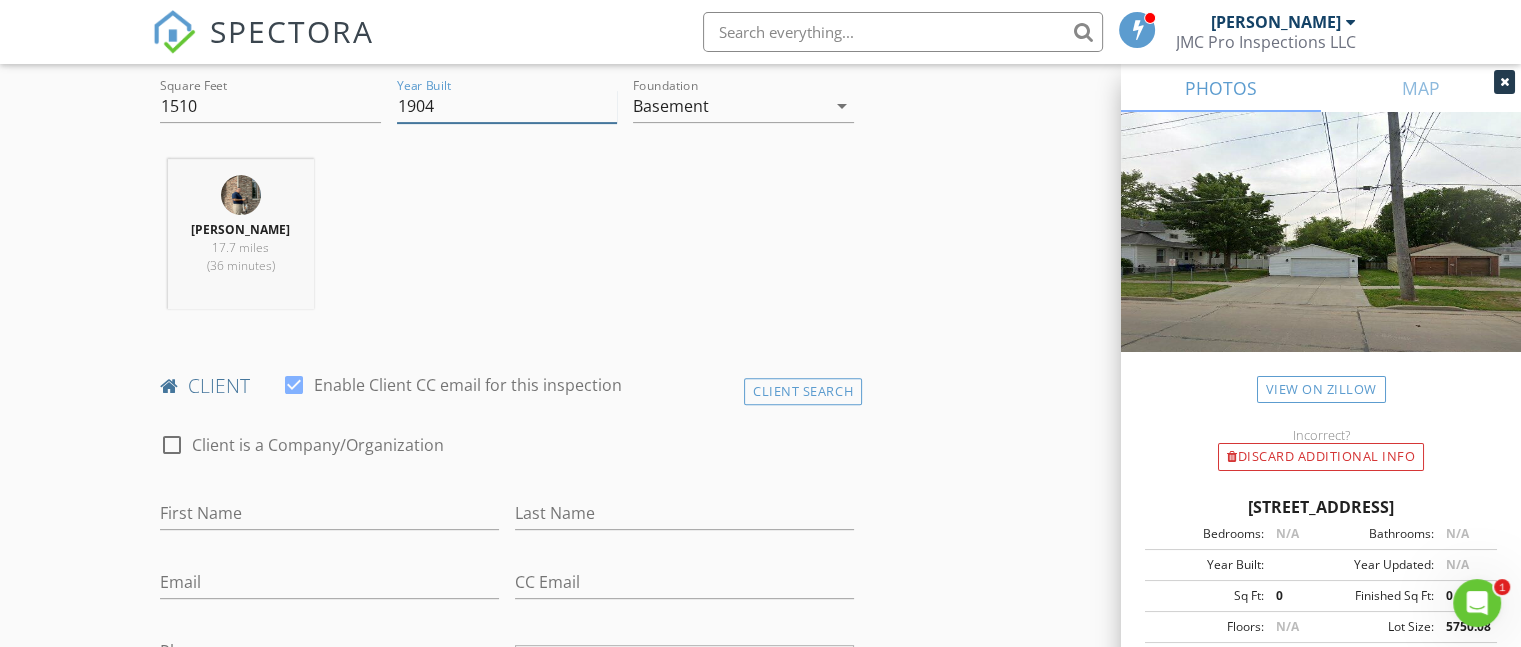 scroll, scrollTop: 800, scrollLeft: 0, axis: vertical 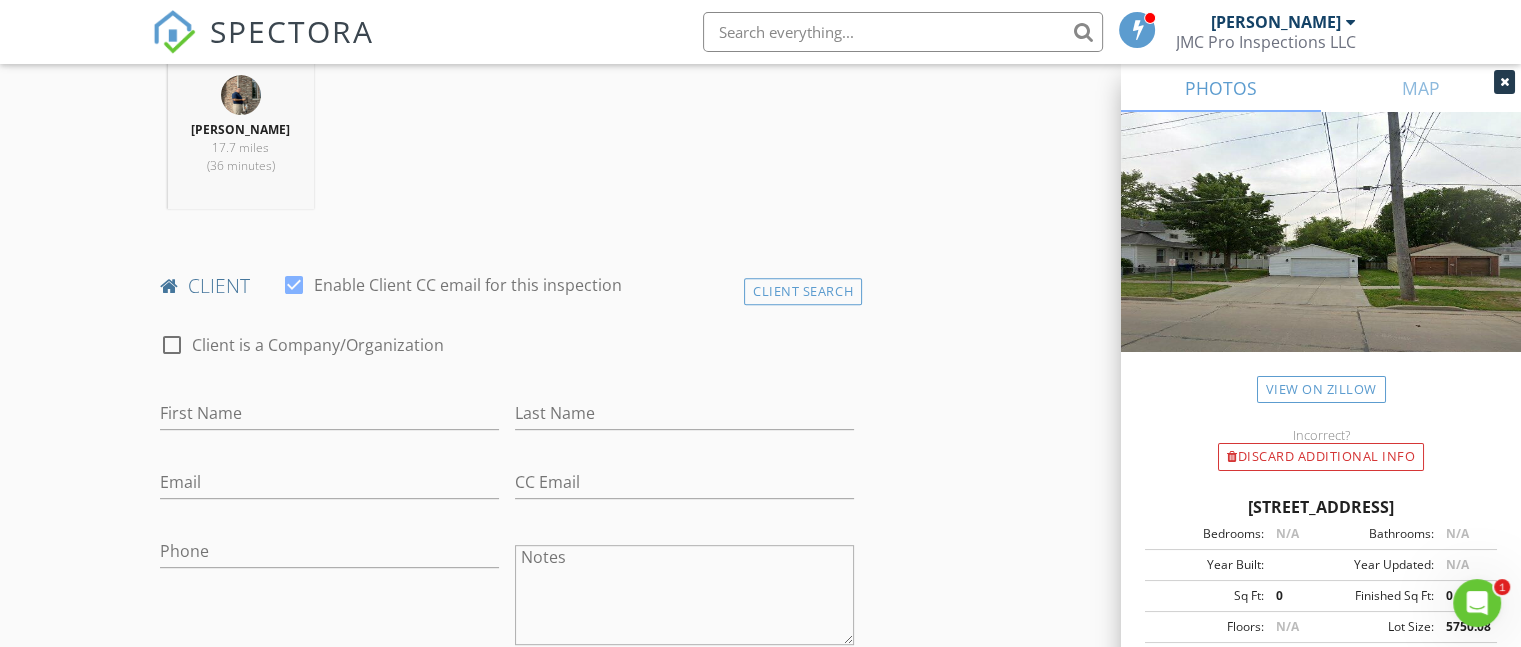 type on "1904" 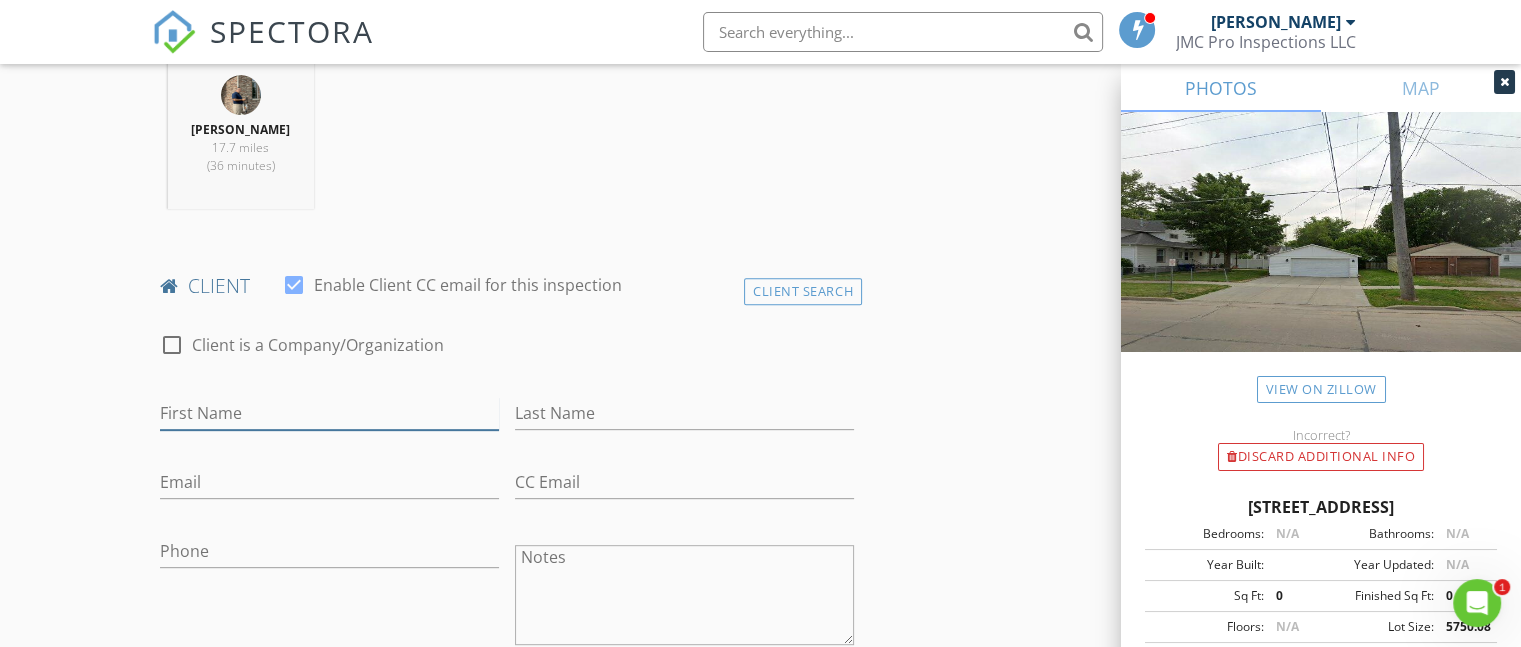 click on "First Name" at bounding box center (329, 413) 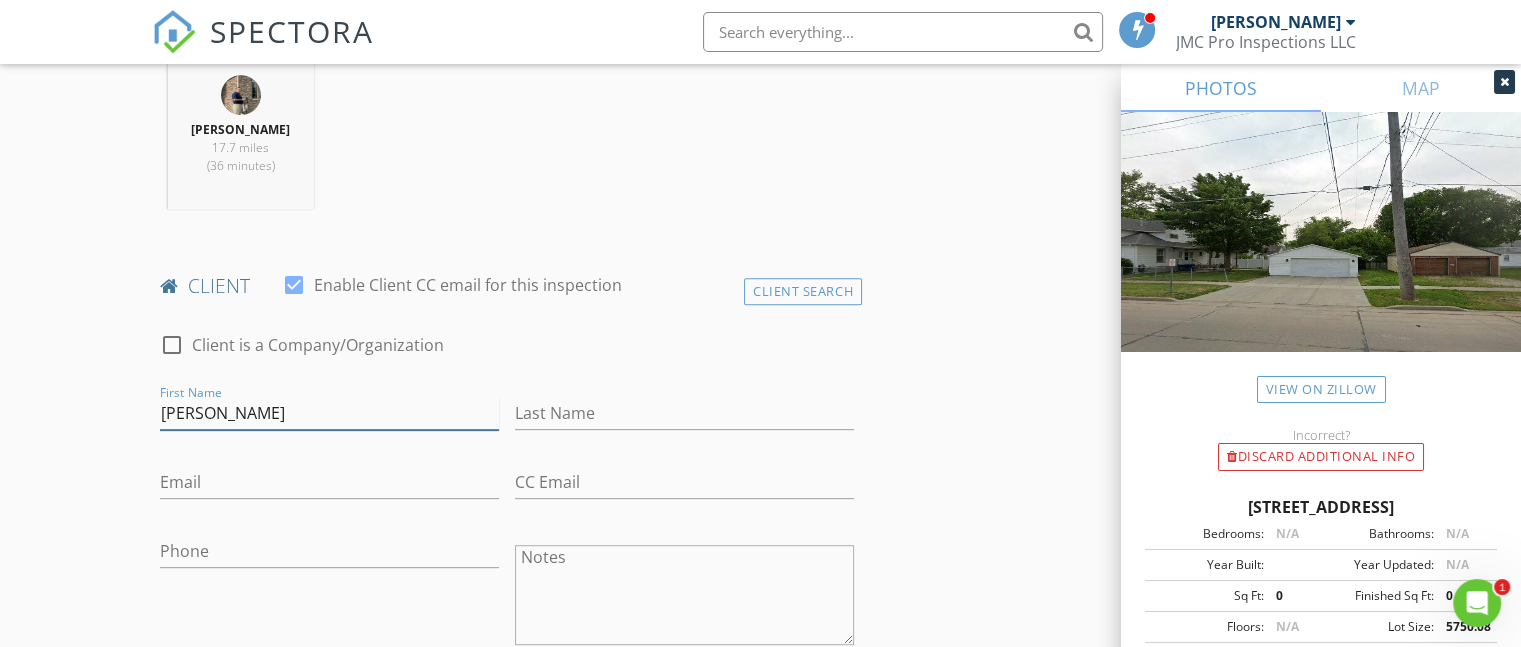 type on "Greg" 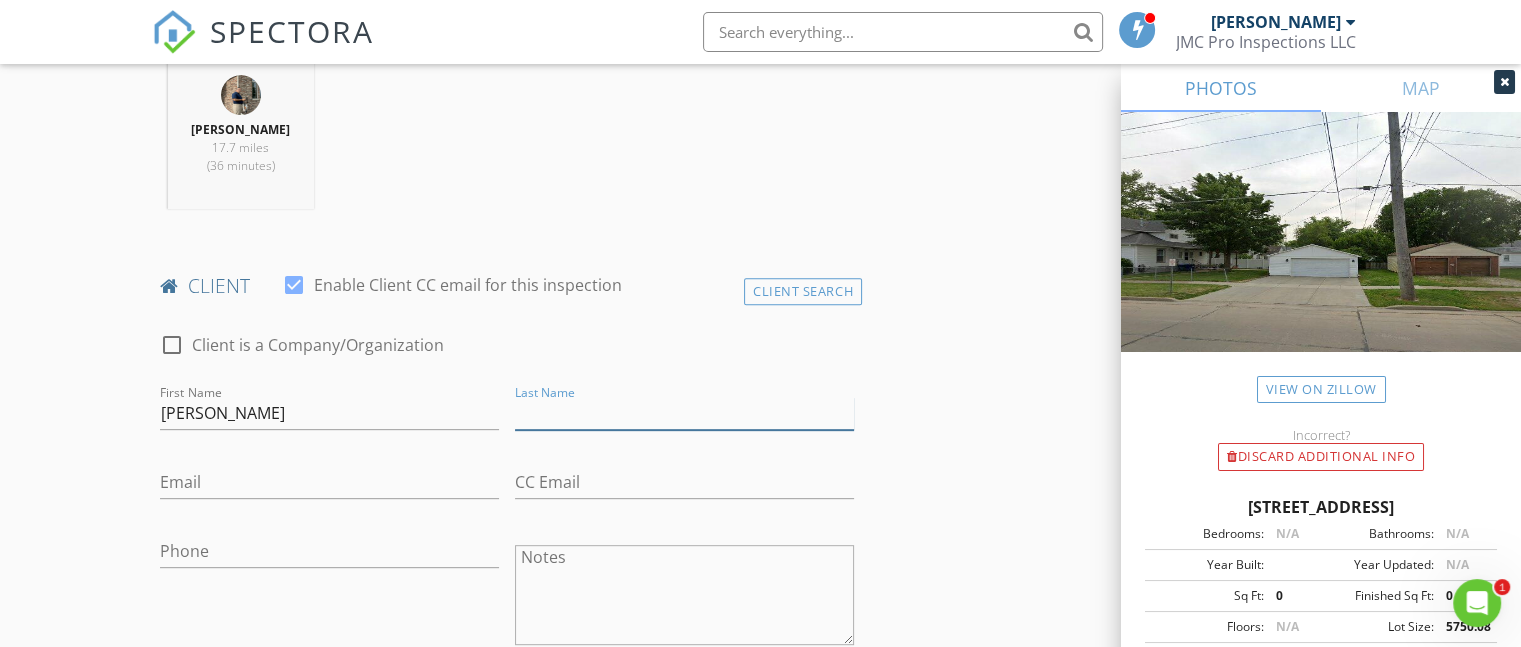 type on "t" 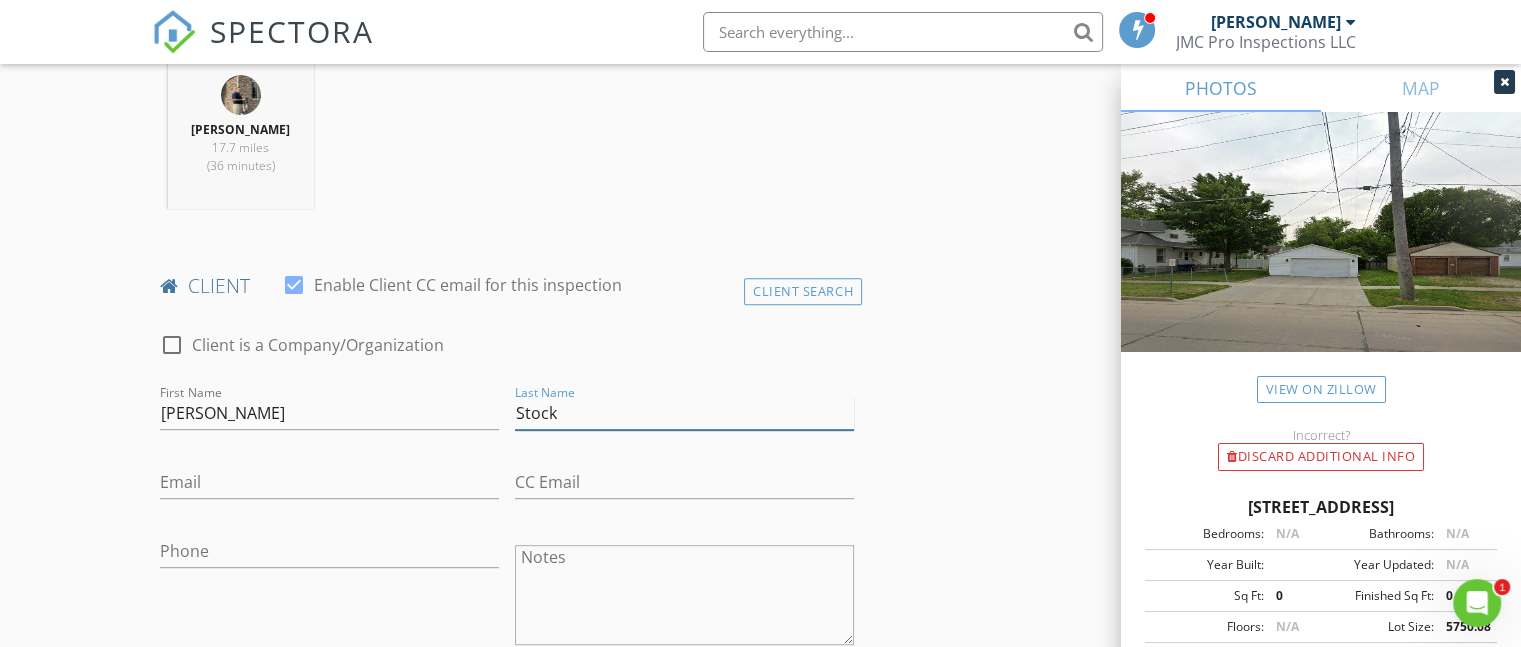 type on "Stock" 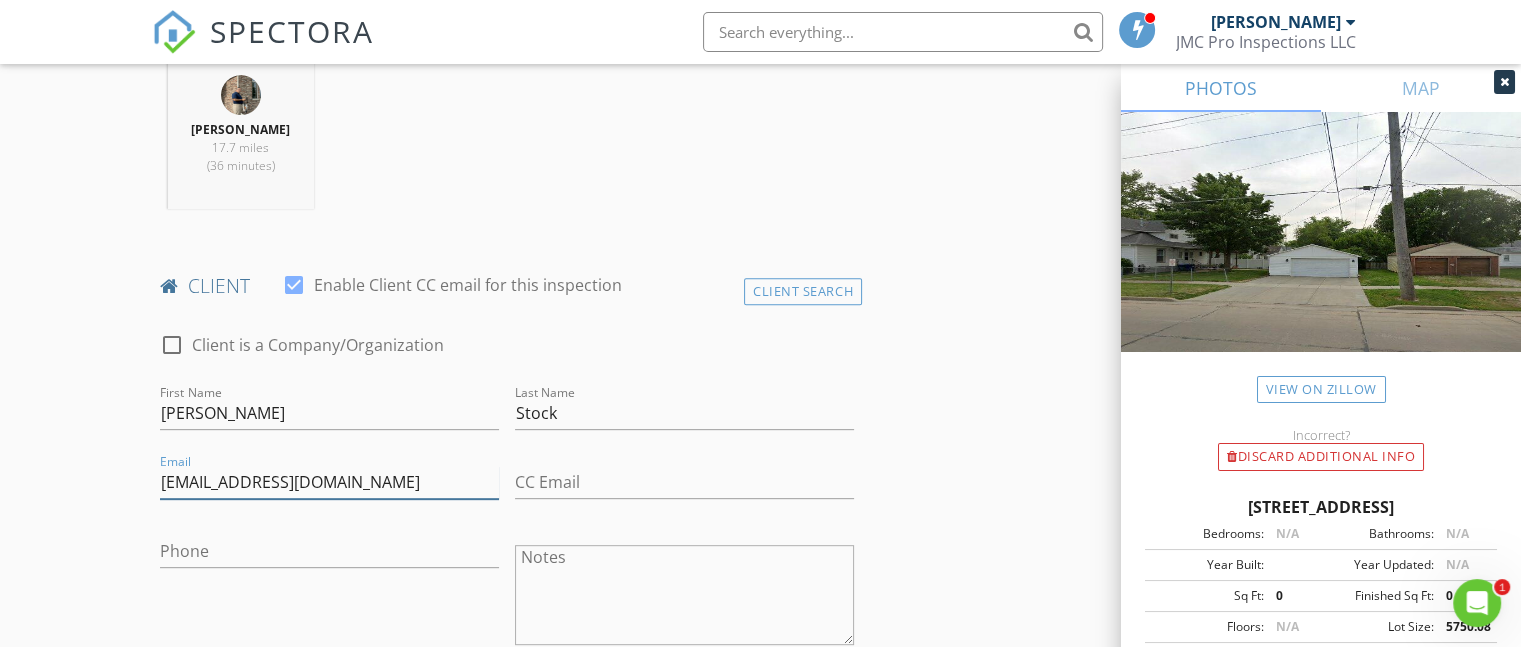 type on "12gstock@gmail.com" 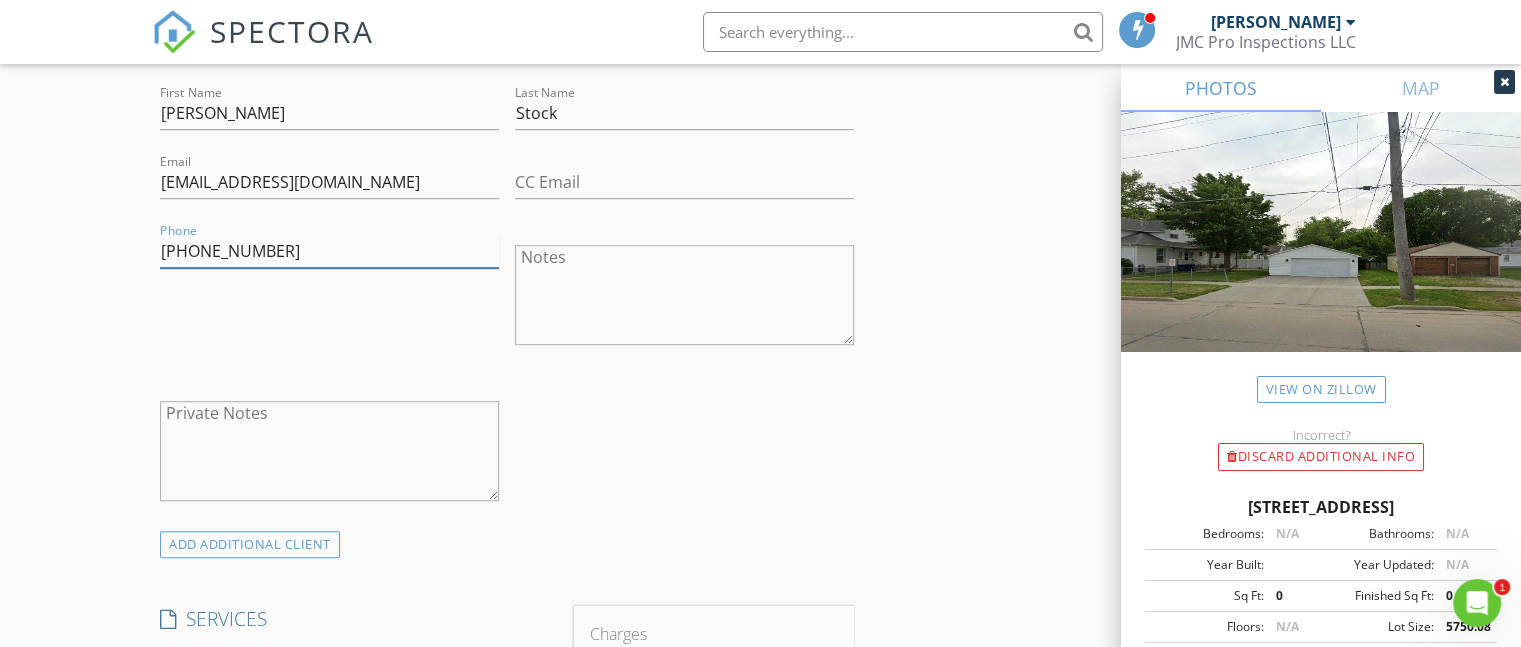 scroll, scrollTop: 1300, scrollLeft: 0, axis: vertical 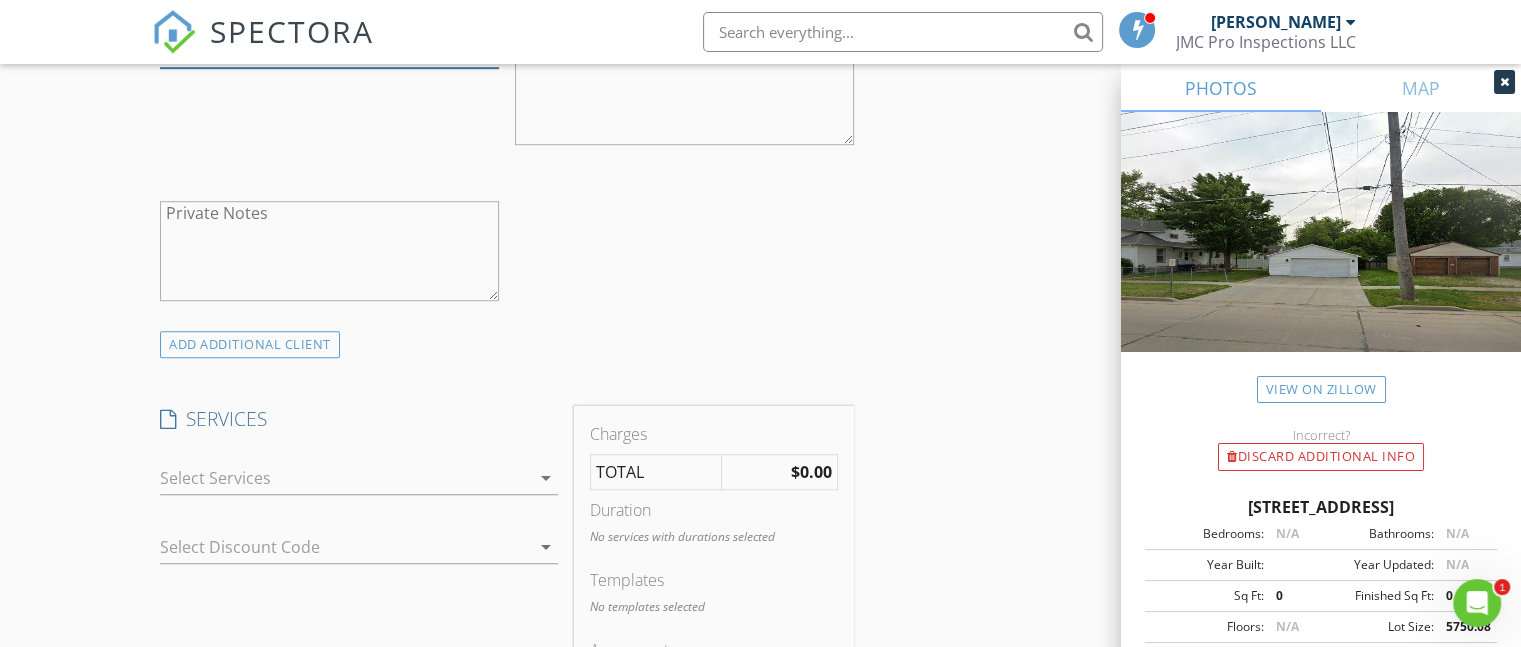 type on "815-419-7145" 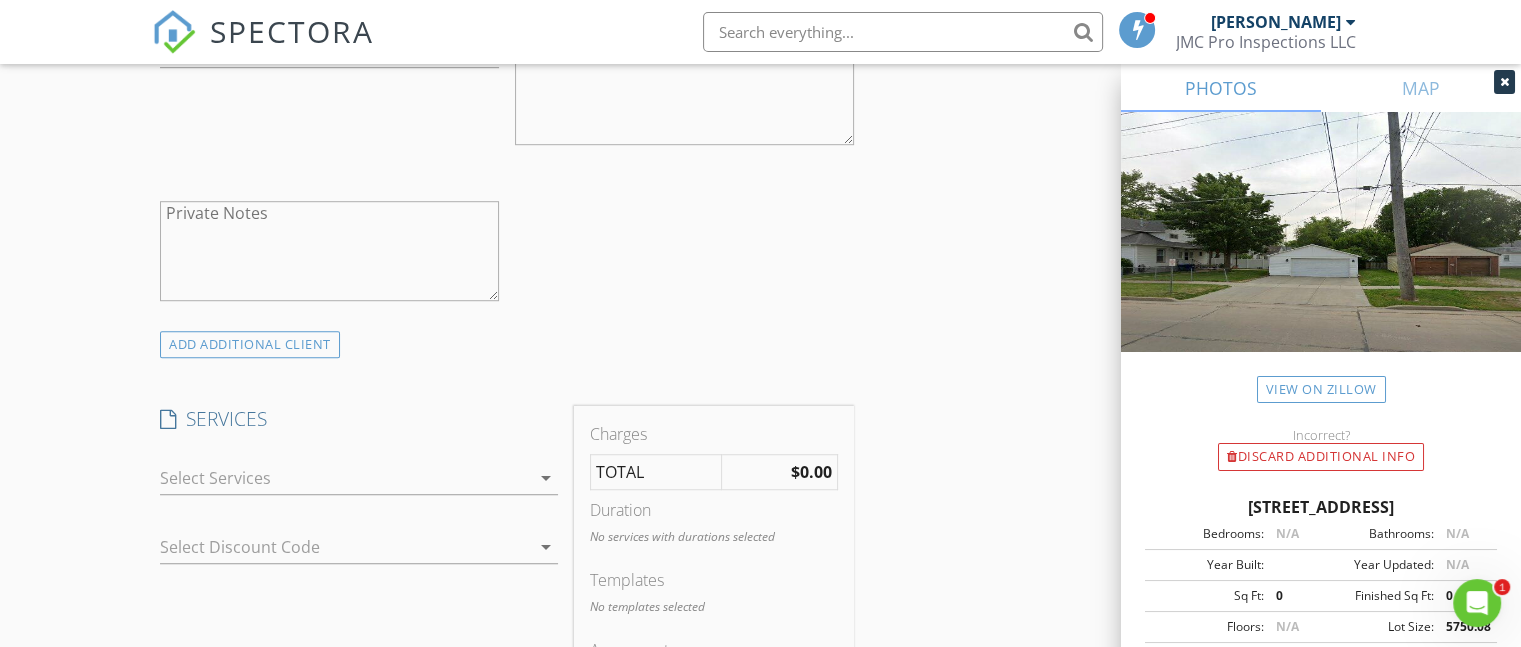 click at bounding box center [345, 478] 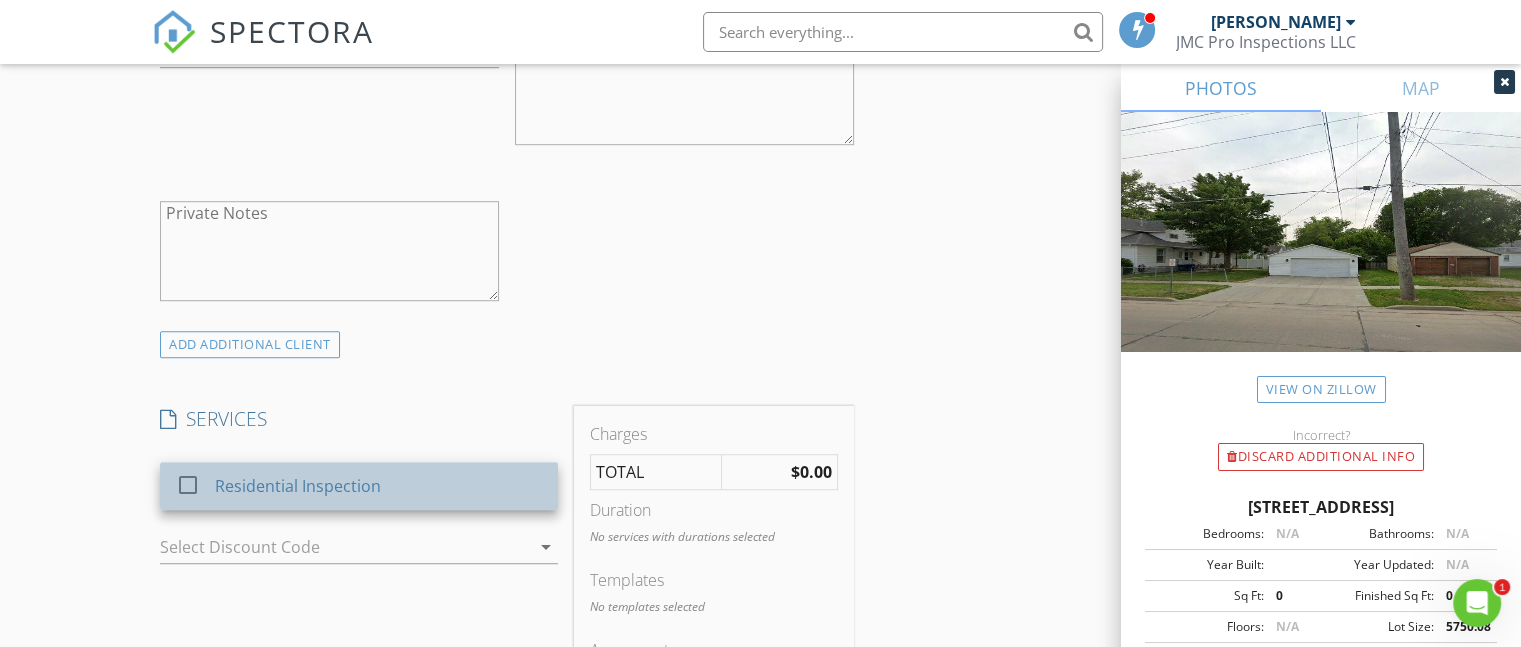 click on "Residential Inspection" at bounding box center [298, 486] 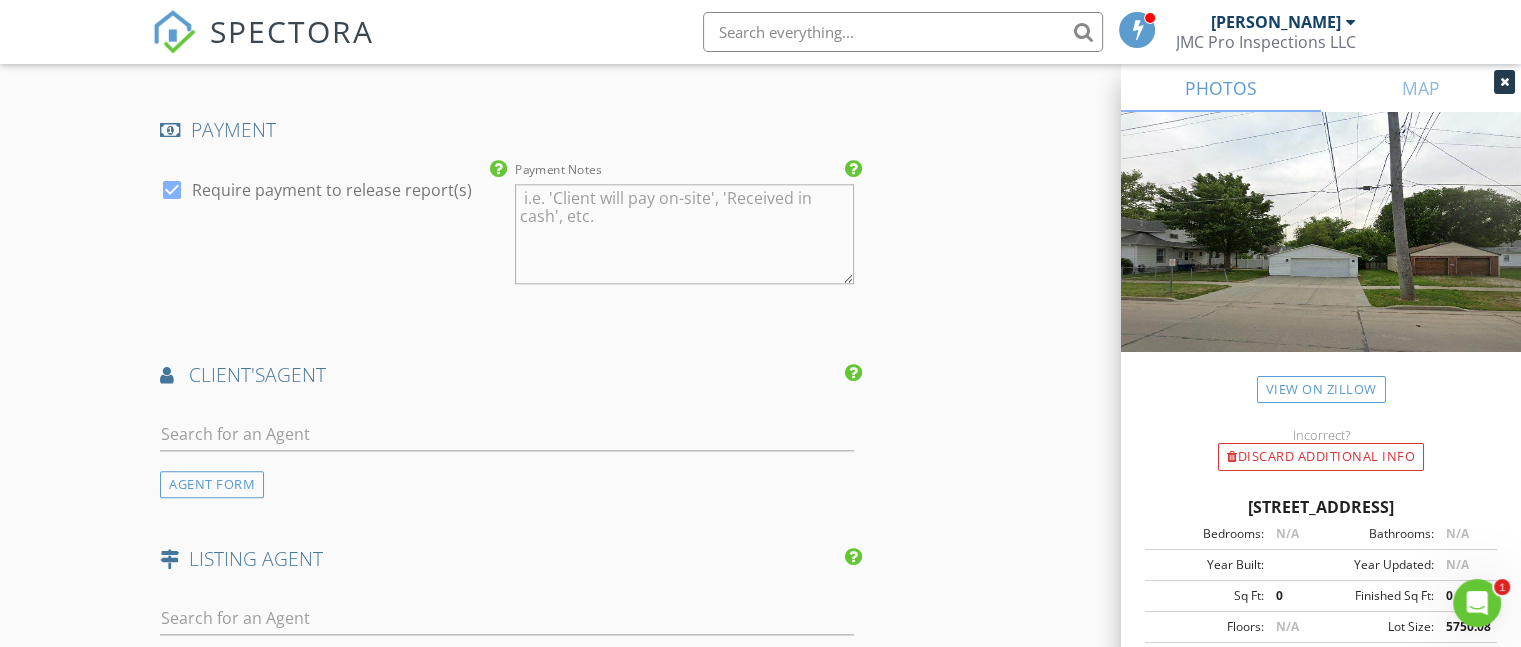 scroll, scrollTop: 2200, scrollLeft: 0, axis: vertical 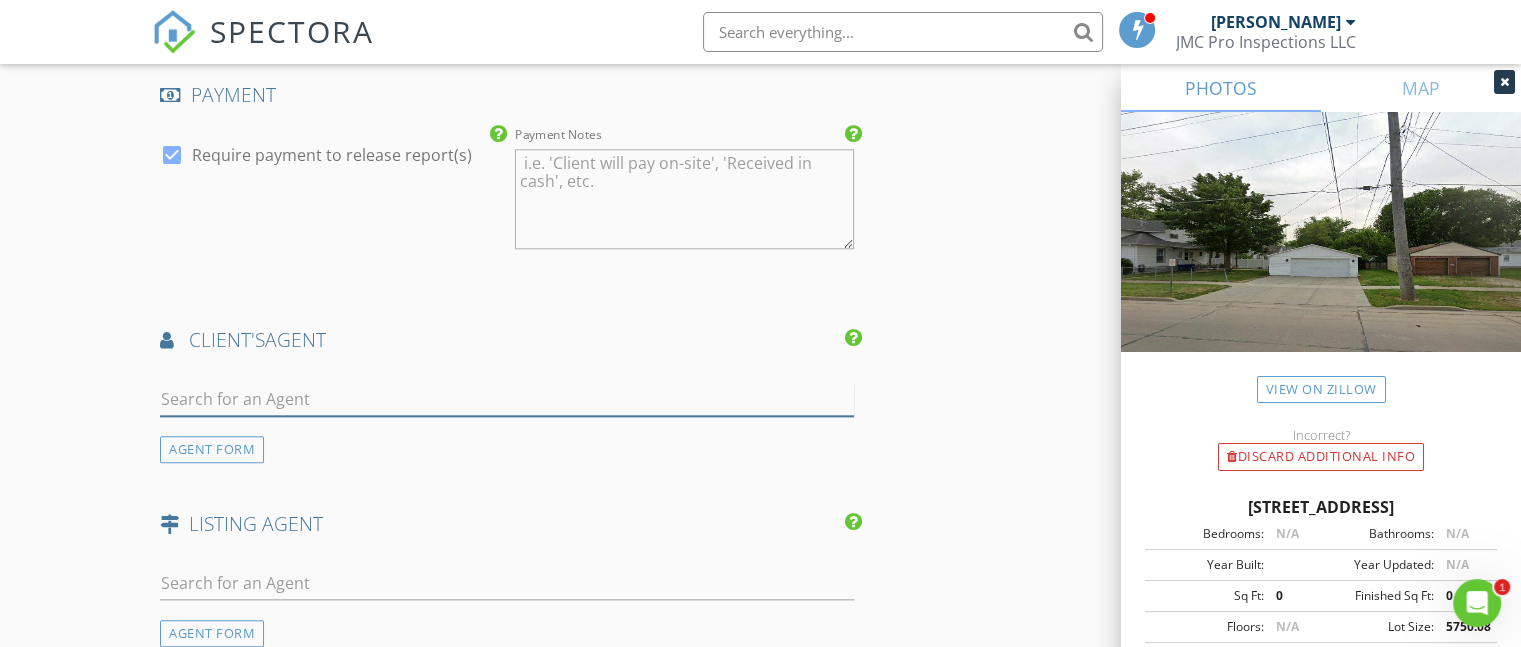 click at bounding box center [507, 399] 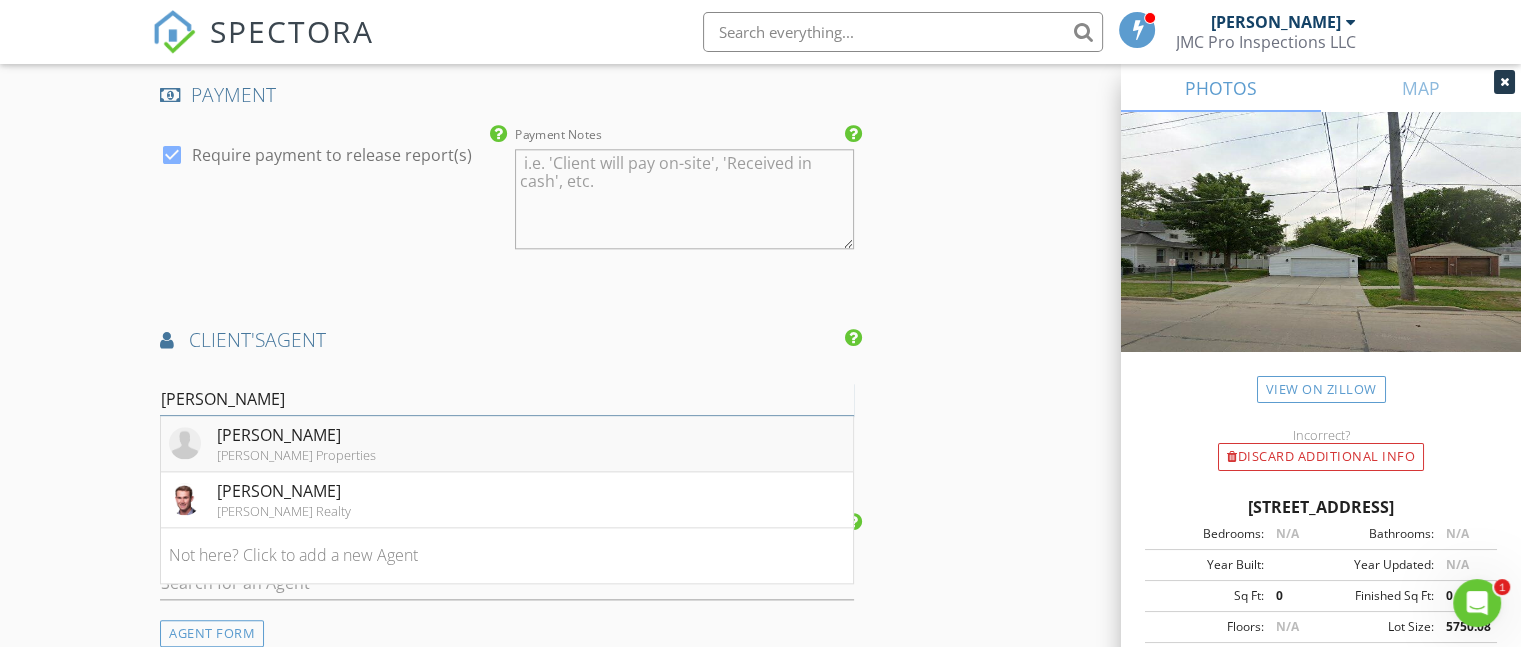 type on "kyle" 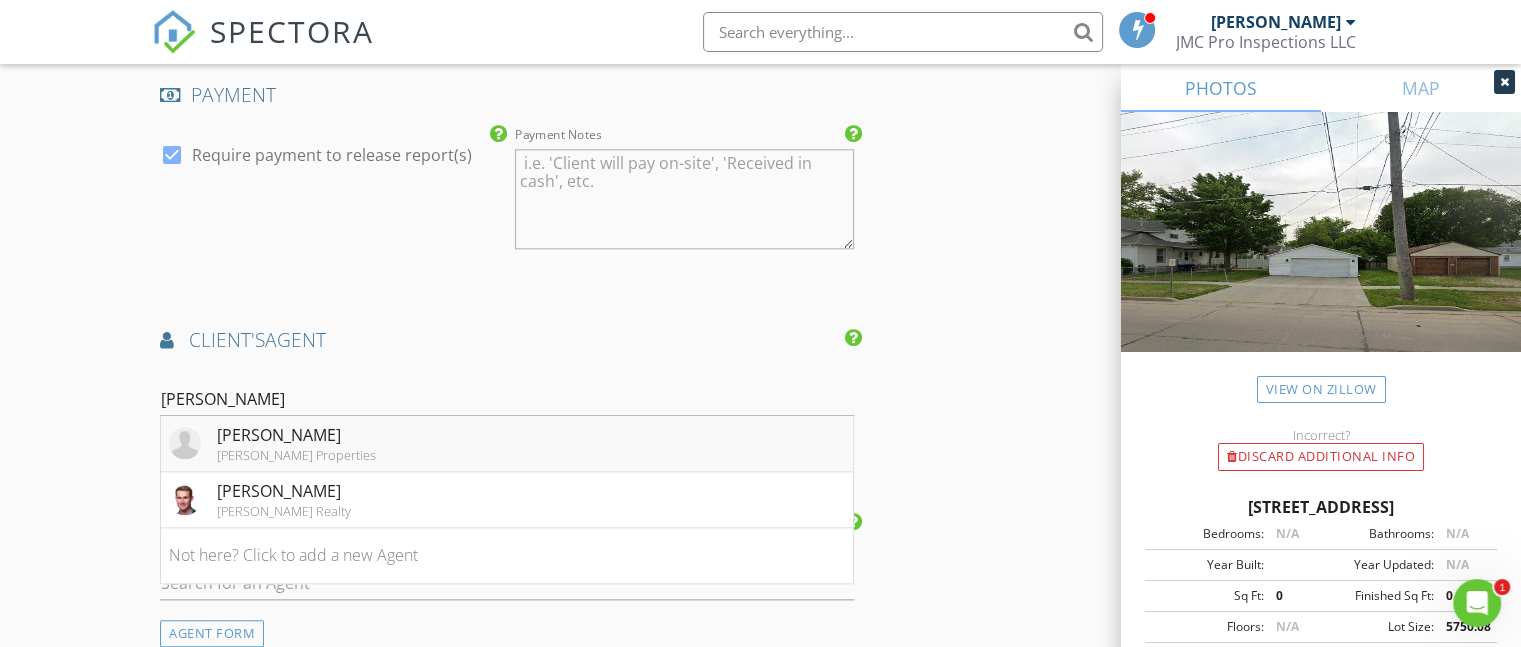 click on "Kyle DeLong Properties" at bounding box center (296, 455) 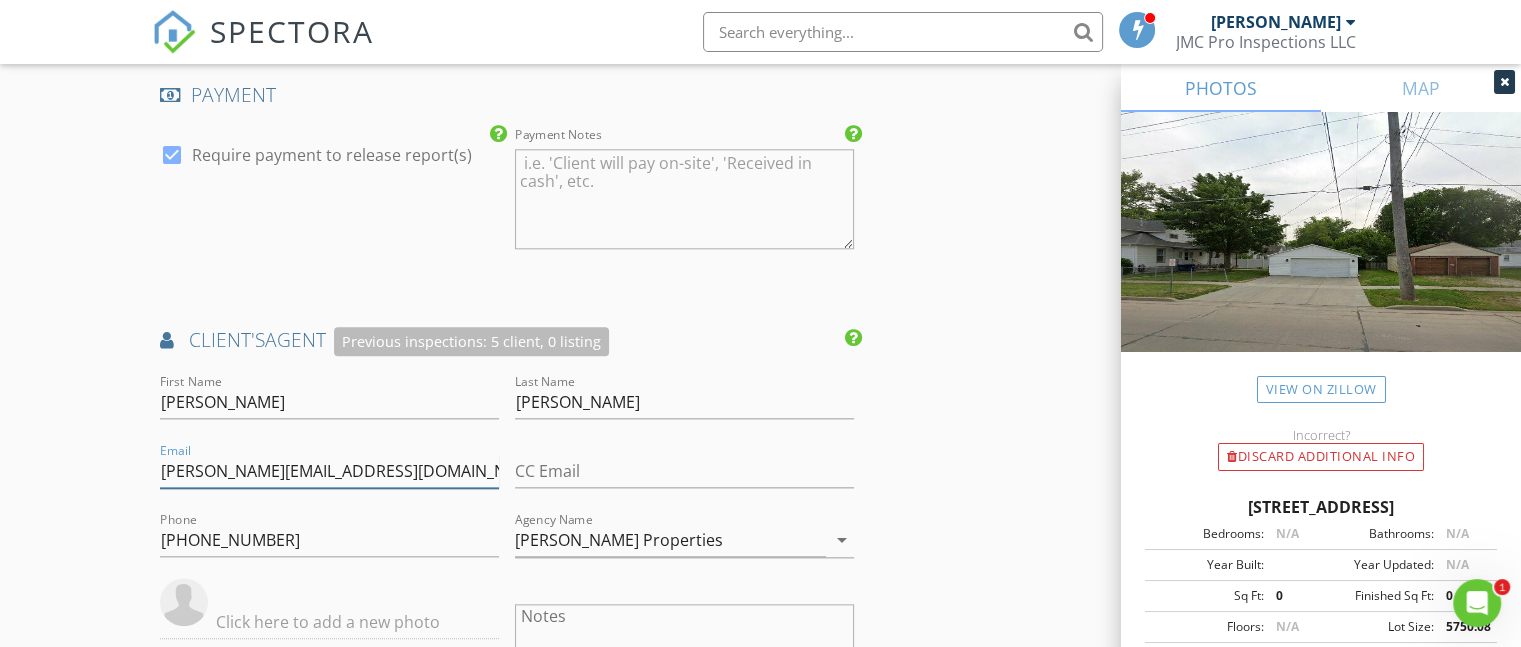click on "[PERSON_NAME][EMAIL_ADDRESS][DOMAIN_NAME]" at bounding box center [329, 471] 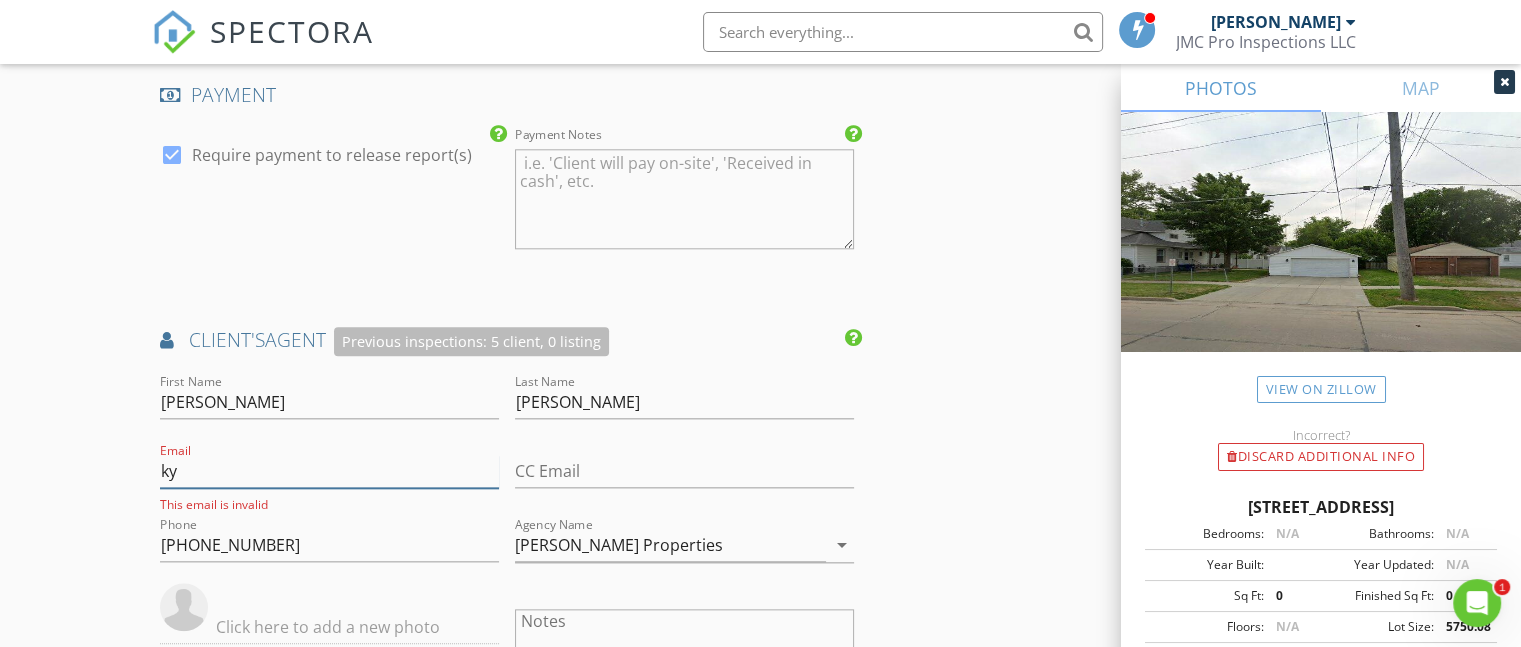 type on "k" 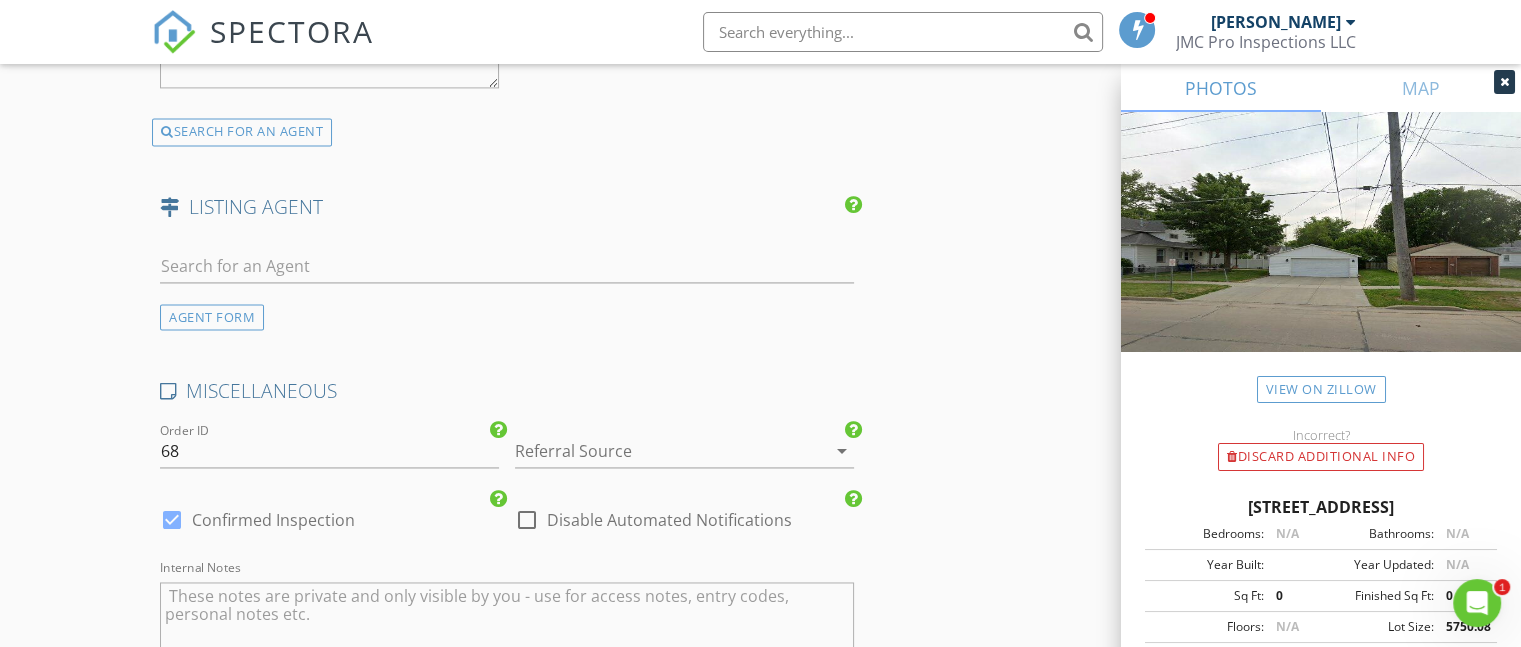 scroll, scrollTop: 3000, scrollLeft: 0, axis: vertical 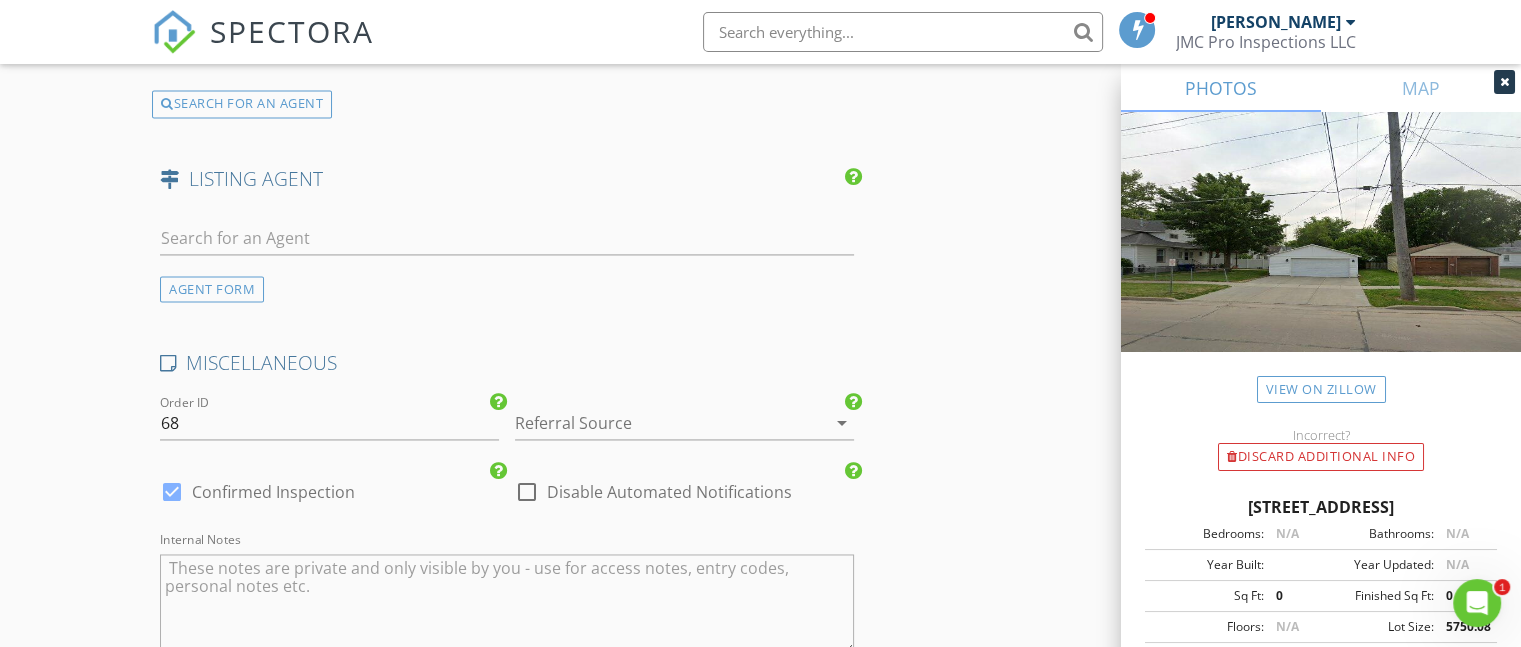 type on "kdelongproperties@gmail.com" 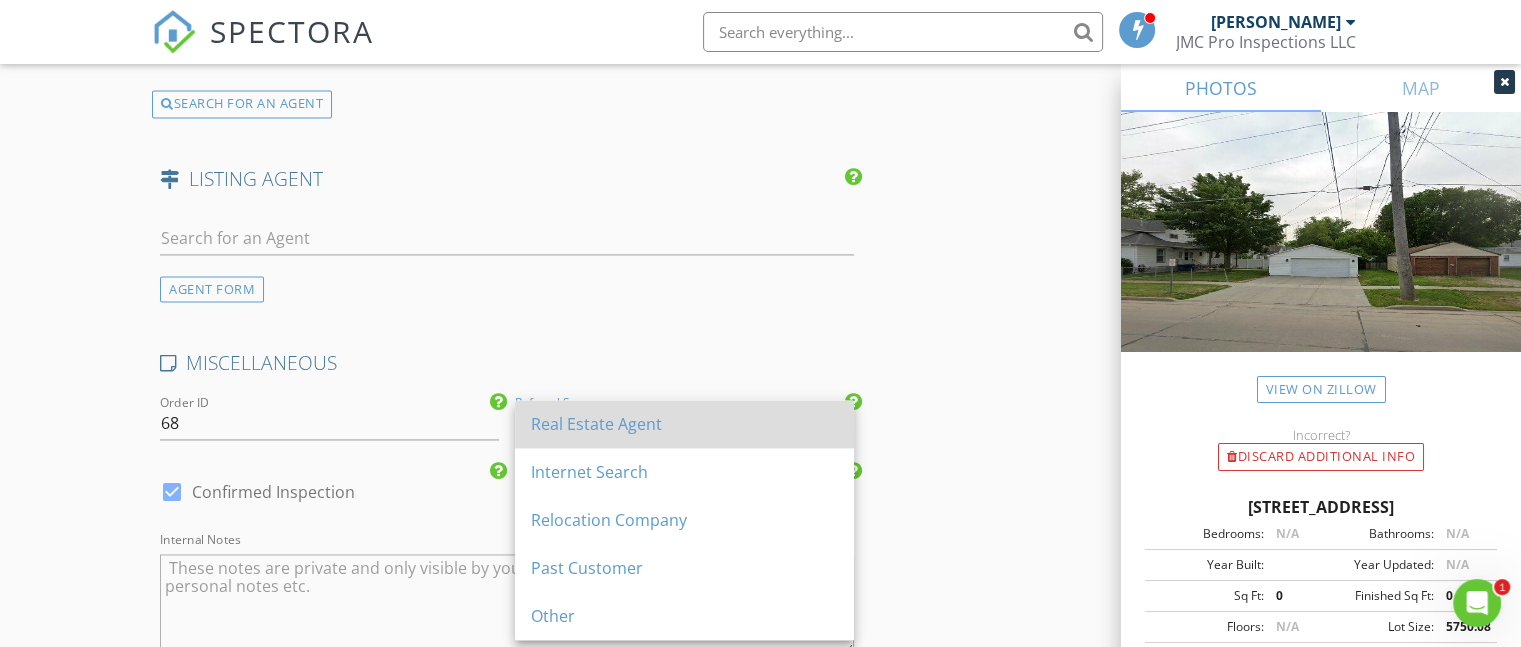 click on "Real Estate Agent" at bounding box center (684, 424) 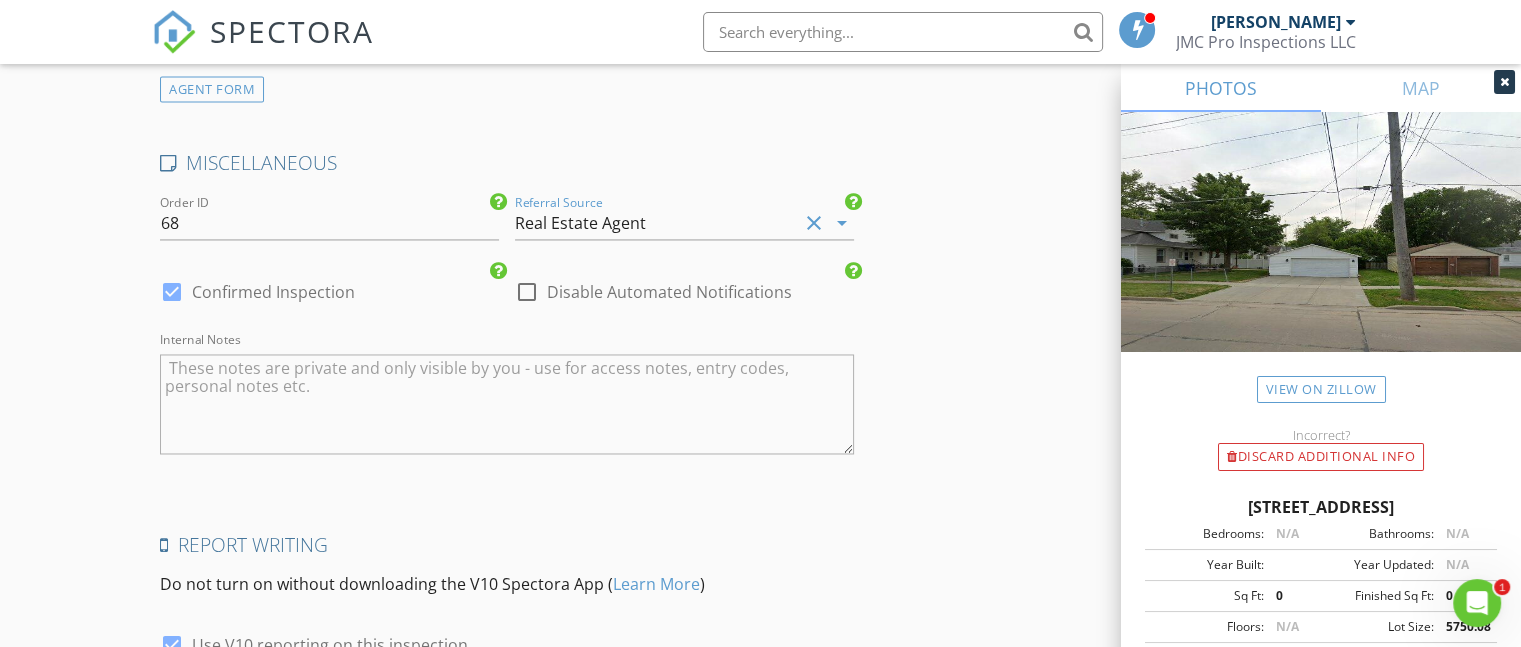 scroll, scrollTop: 3390, scrollLeft: 0, axis: vertical 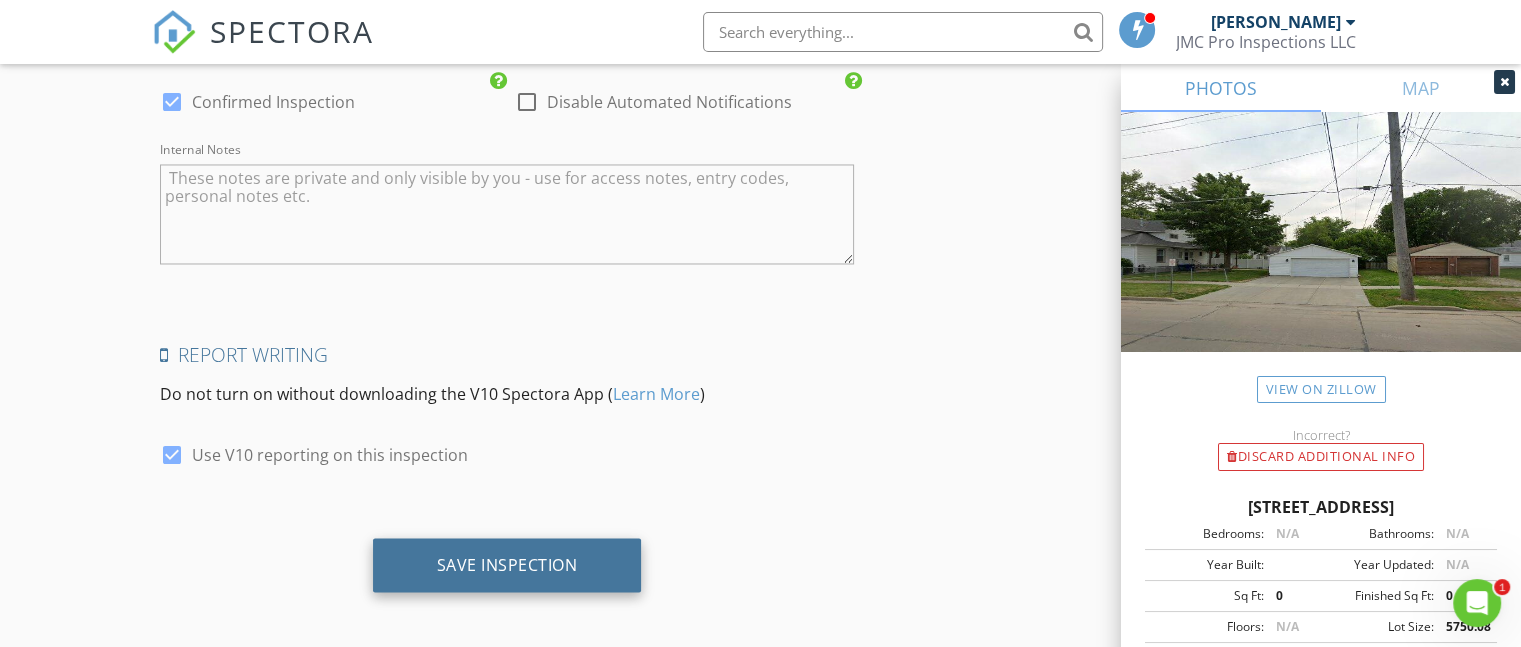 click on "Save Inspection" at bounding box center (507, 565) 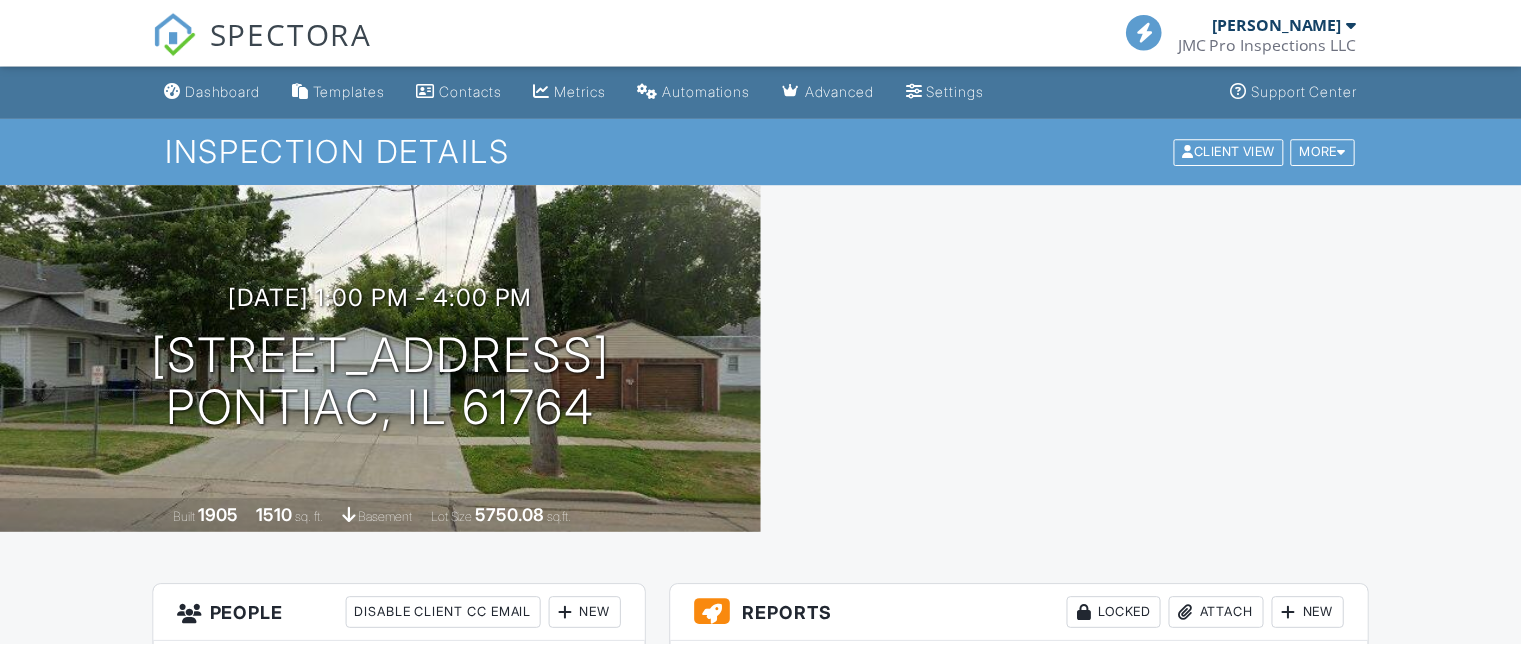 scroll, scrollTop: 0, scrollLeft: 0, axis: both 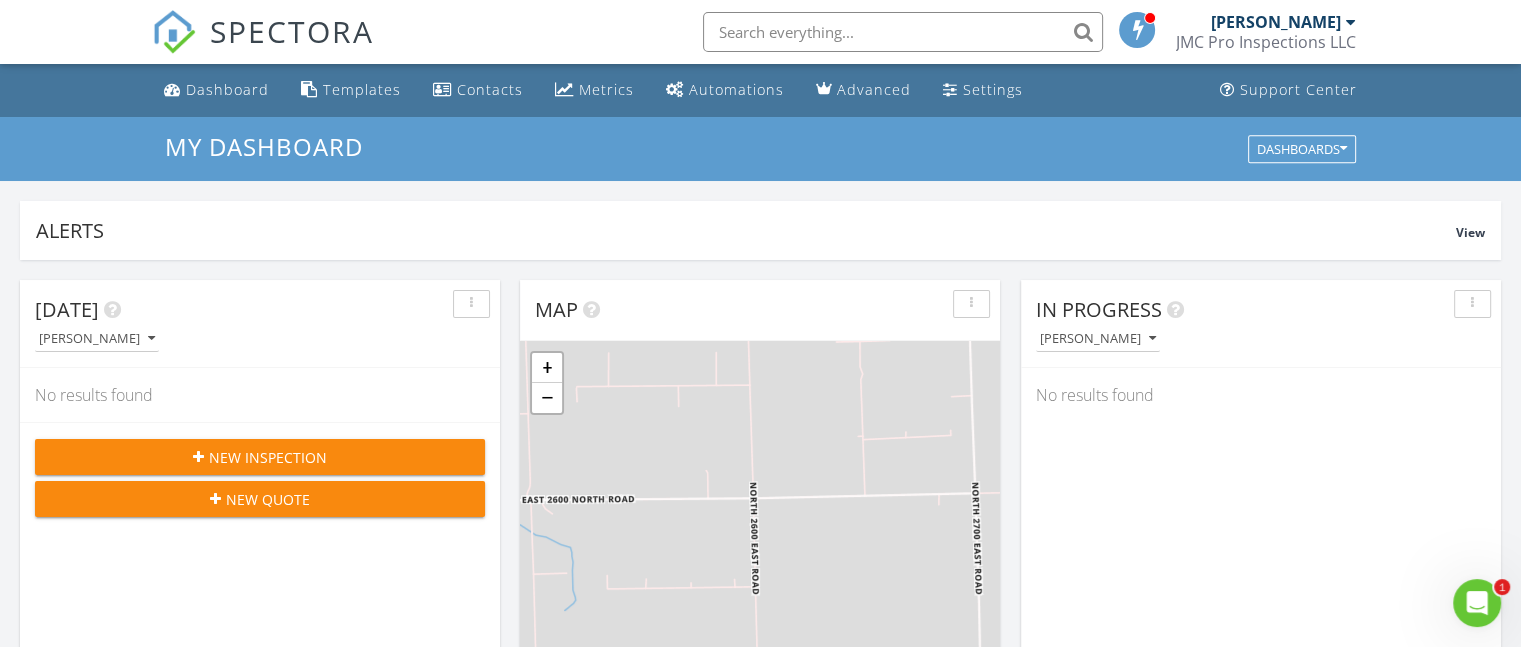 click 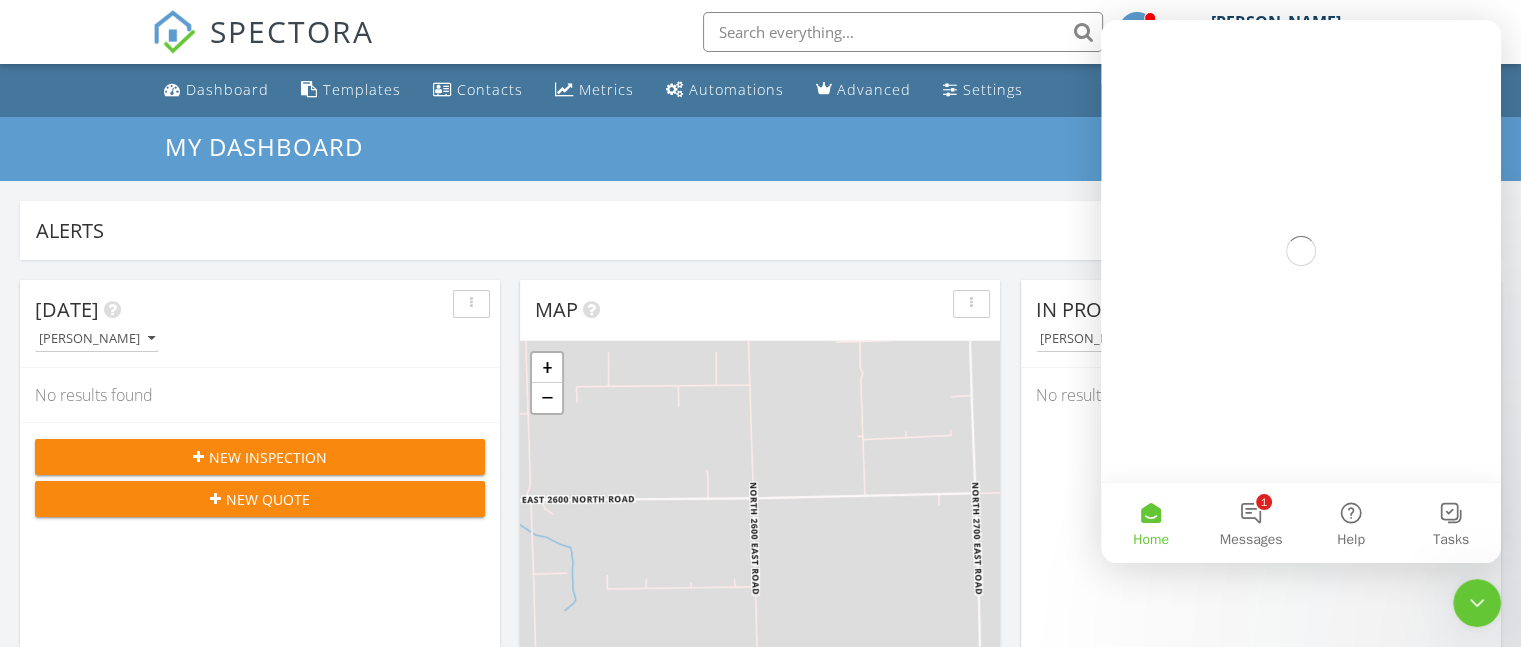 scroll, scrollTop: 0, scrollLeft: 0, axis: both 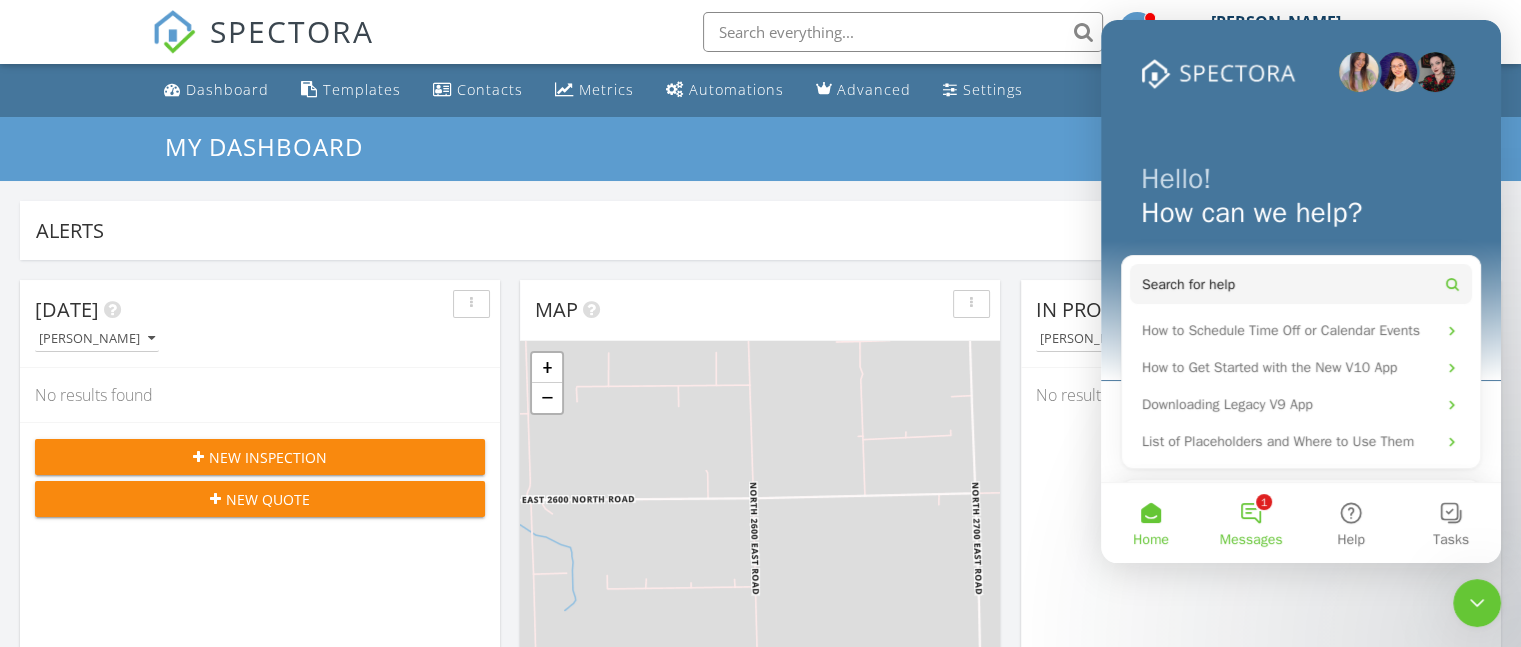 click on "1 Messages" at bounding box center [1251, 523] 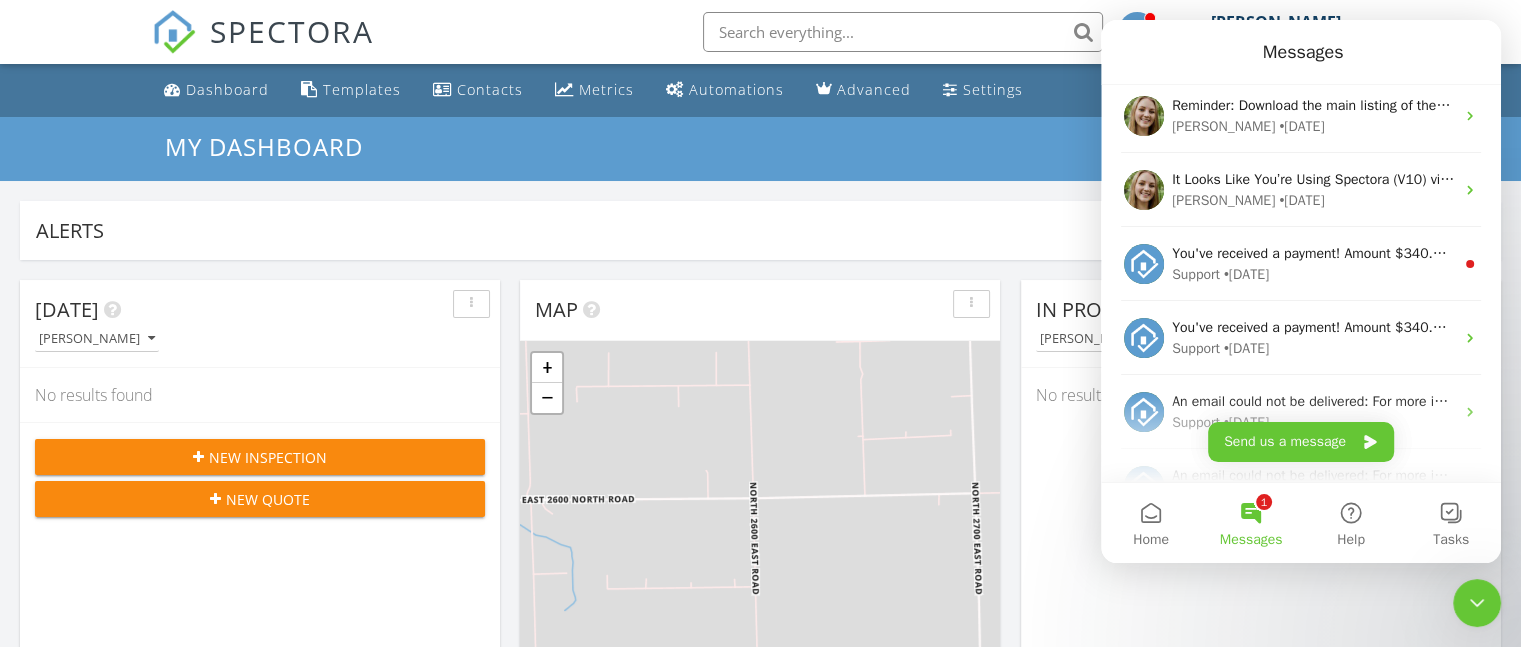 scroll, scrollTop: 300, scrollLeft: 0, axis: vertical 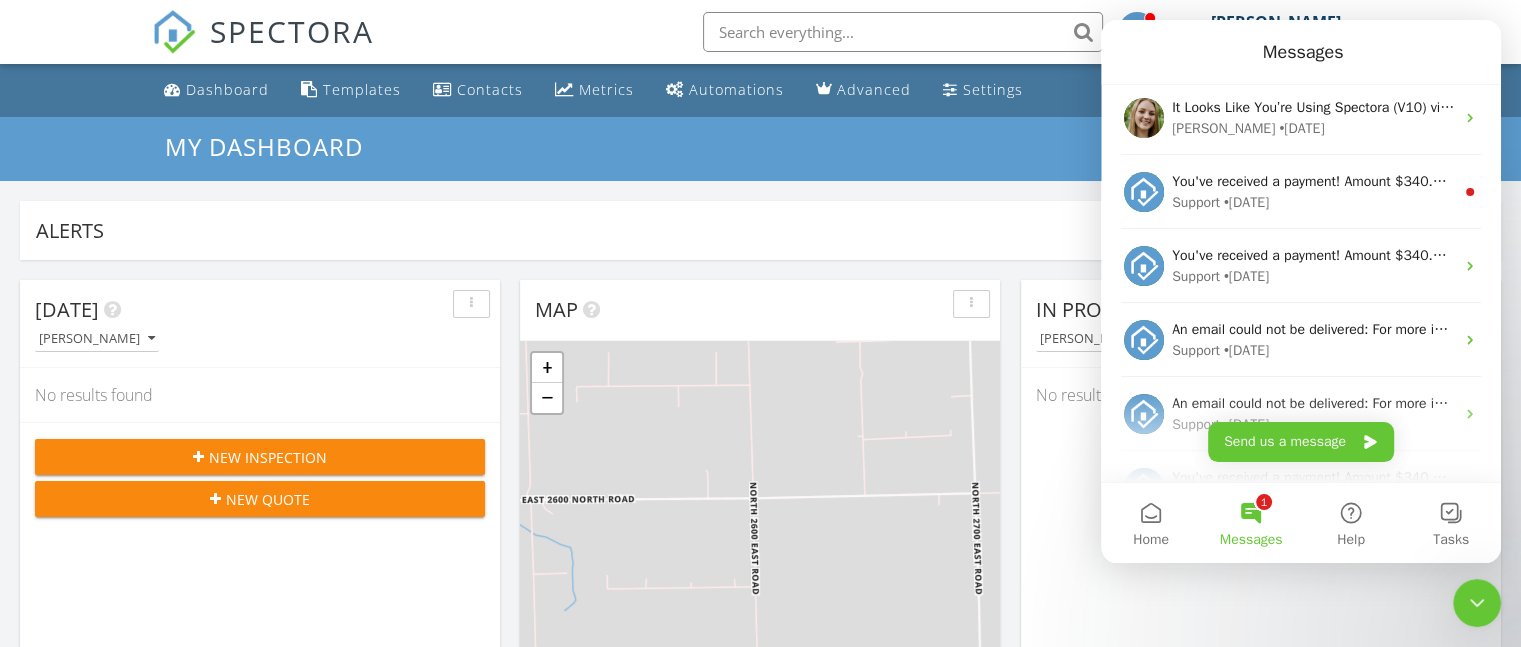 click on "•  [DATE]" at bounding box center [1246, 202] 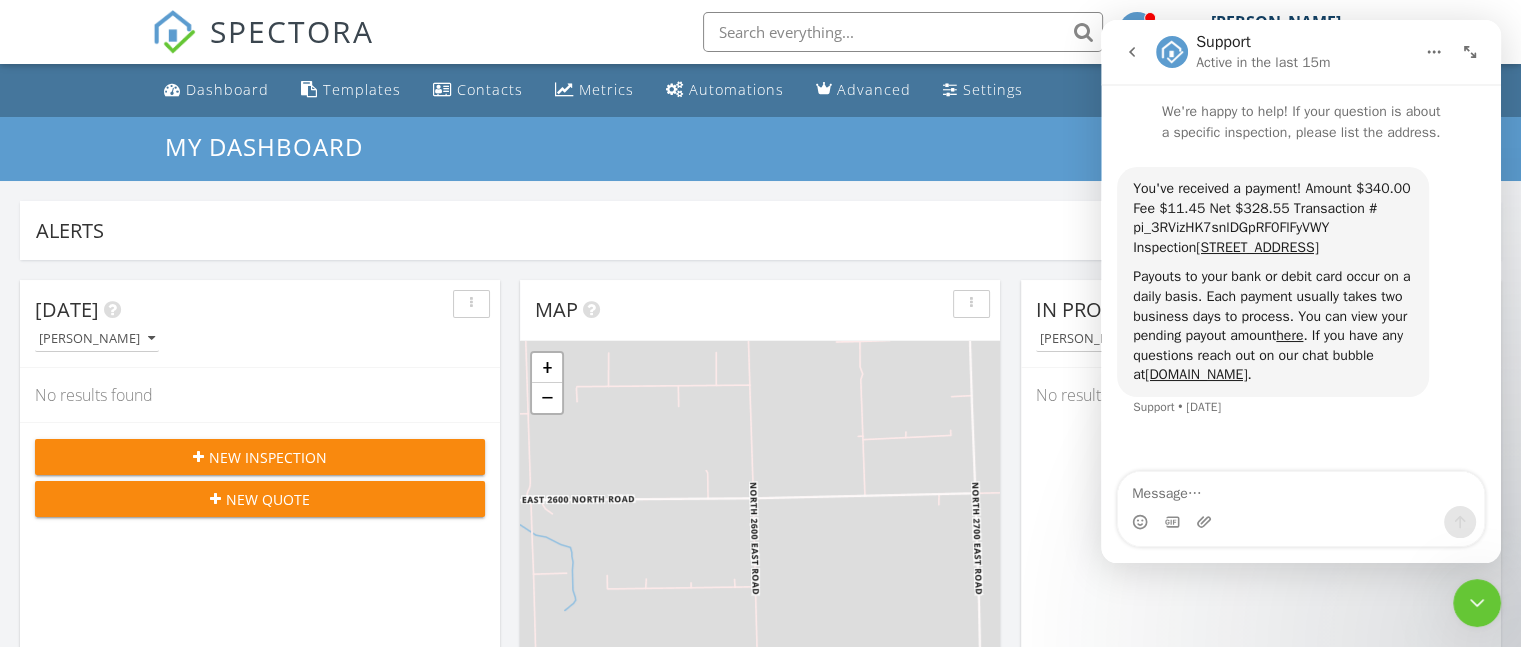 click 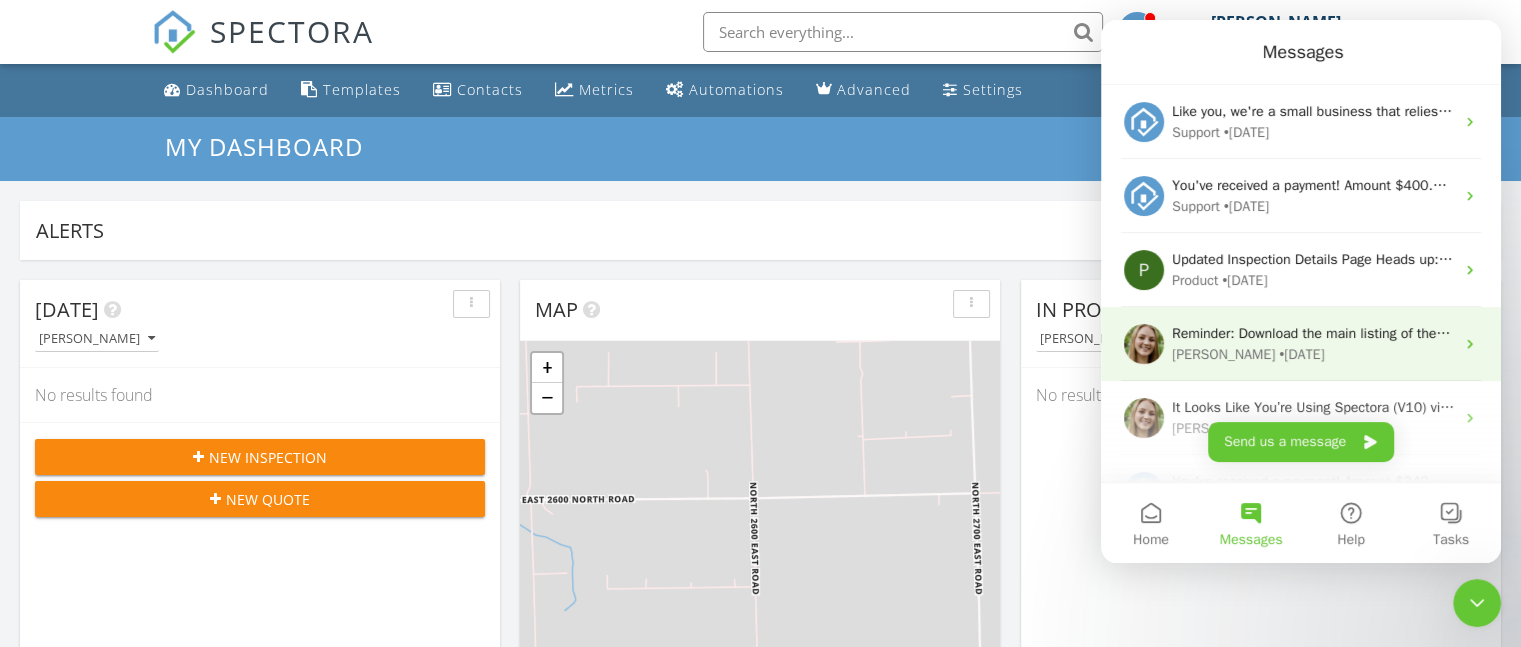 scroll, scrollTop: 0, scrollLeft: 0, axis: both 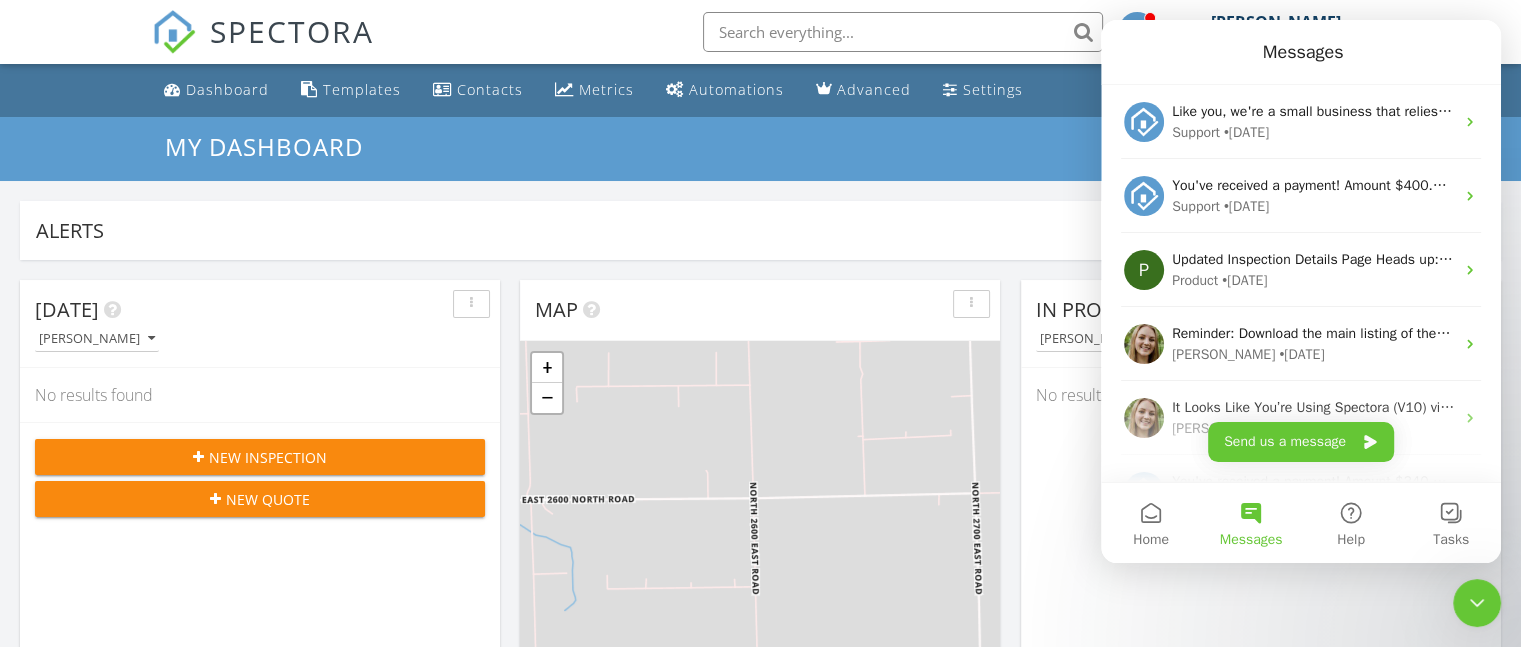 click on "In Progress
[PERSON_NAME]
No results found" at bounding box center (1261, 570) 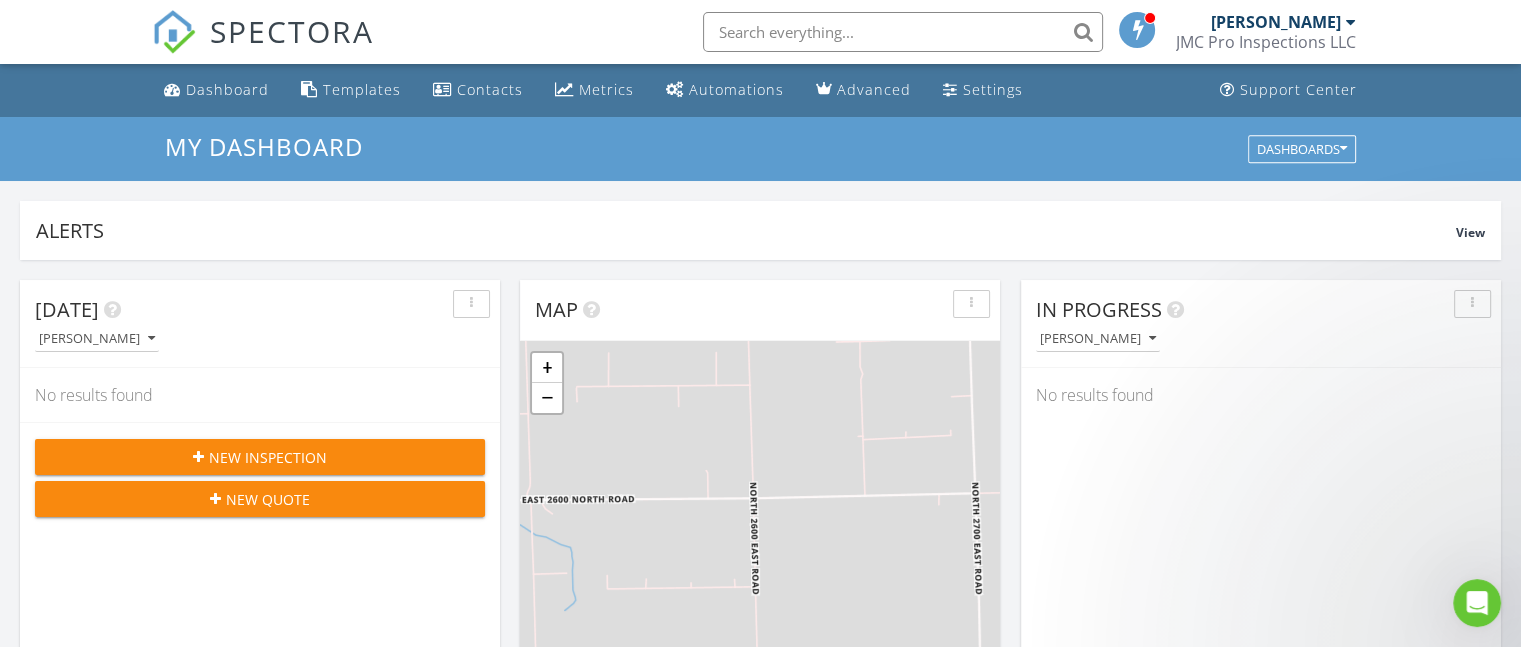 scroll, scrollTop: 0, scrollLeft: 0, axis: both 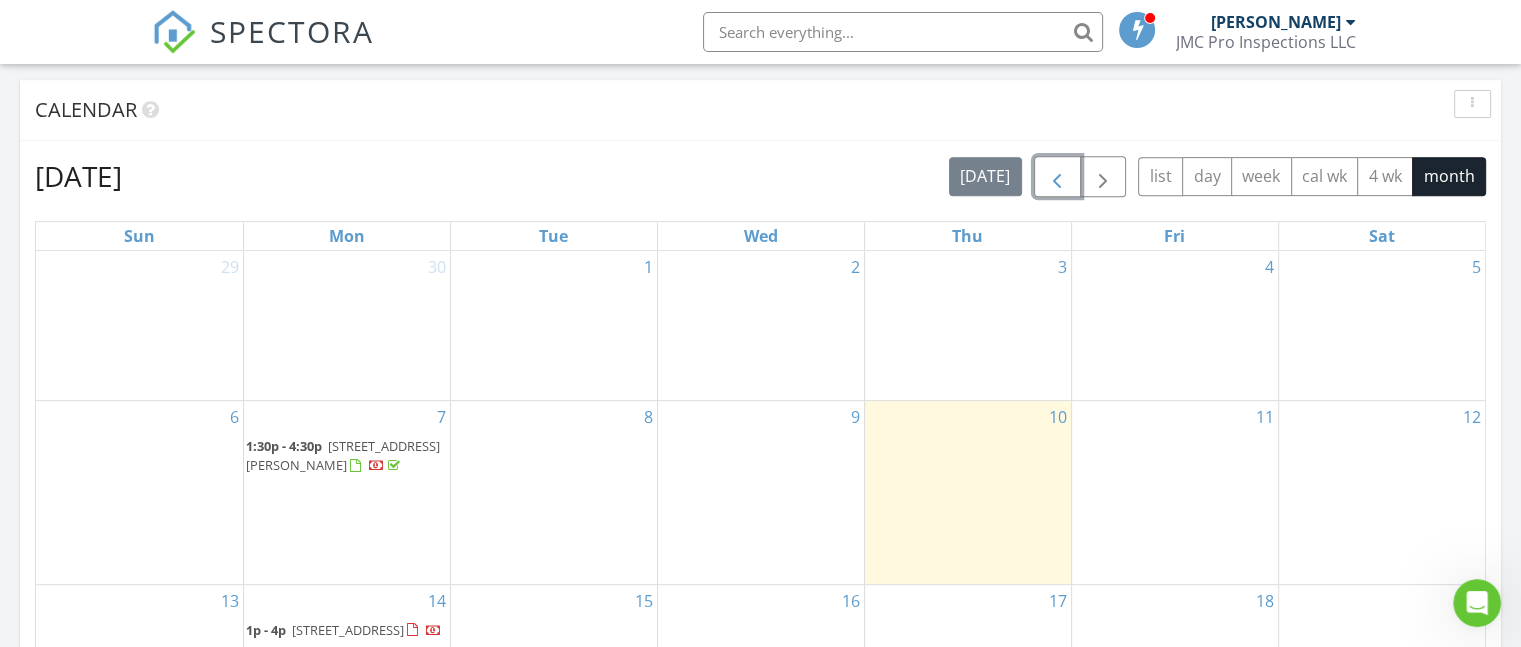 click at bounding box center (1057, 177) 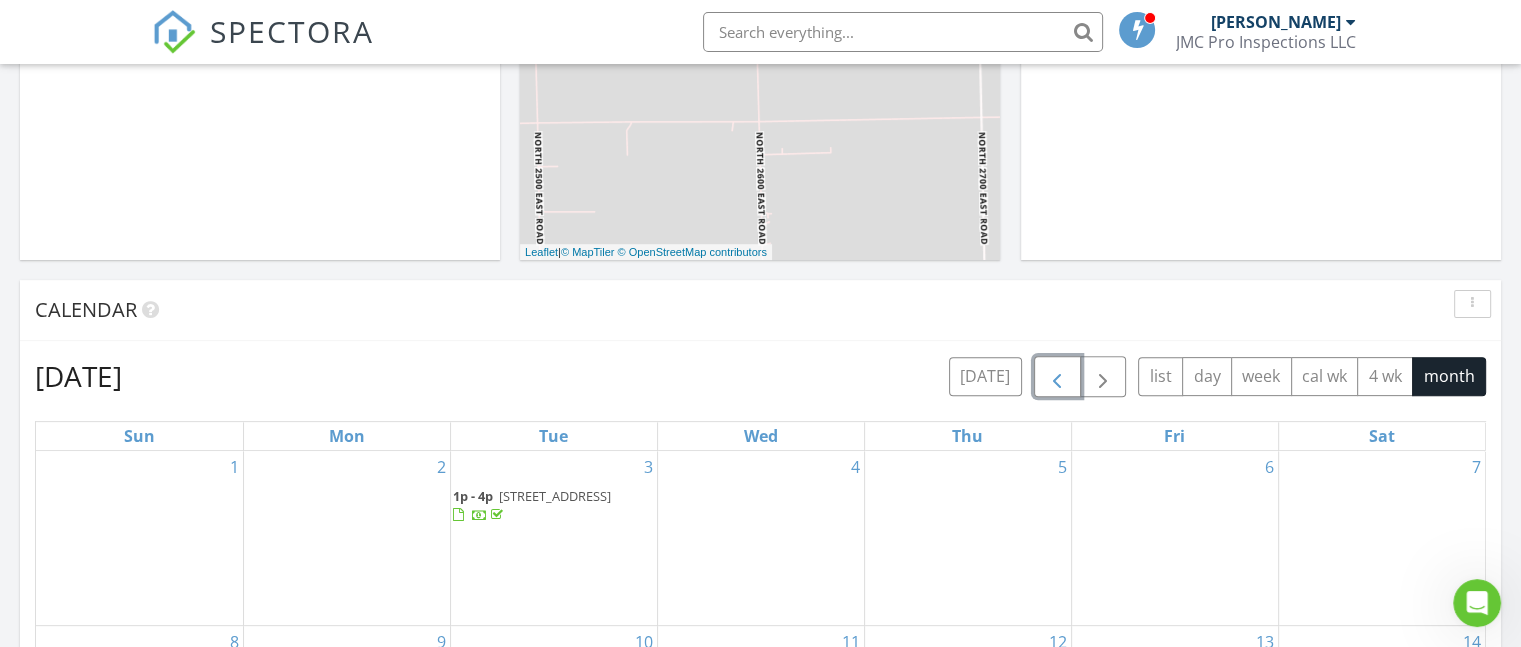 scroll, scrollTop: 600, scrollLeft: 0, axis: vertical 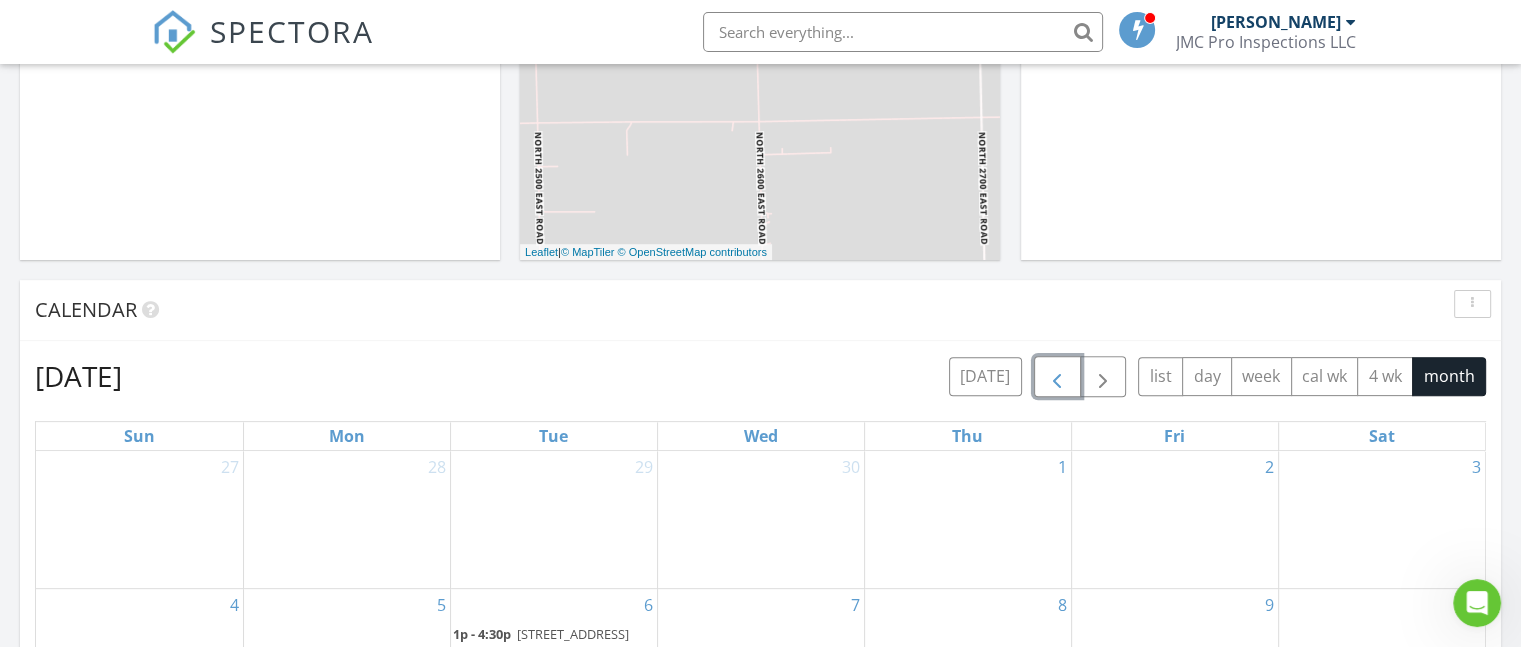 click at bounding box center [1057, 377] 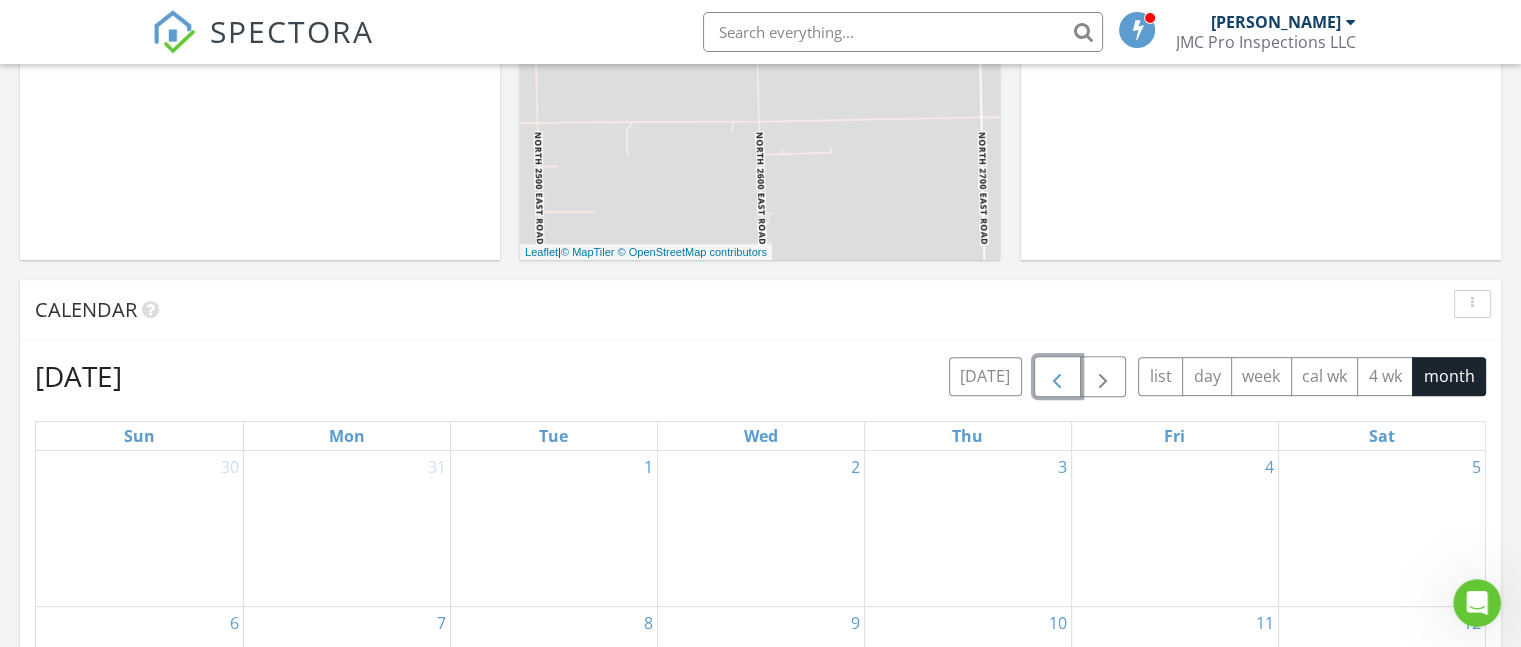 click at bounding box center [1057, 377] 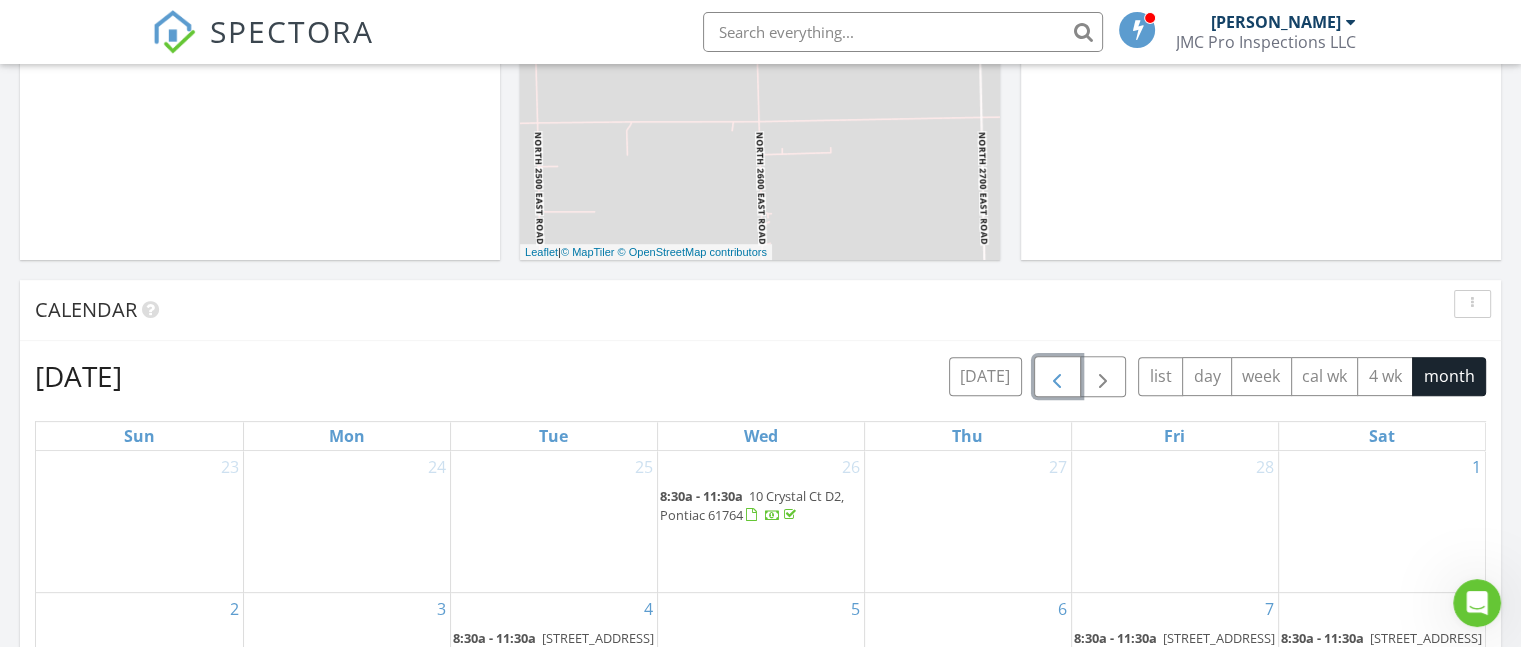 click at bounding box center [1057, 377] 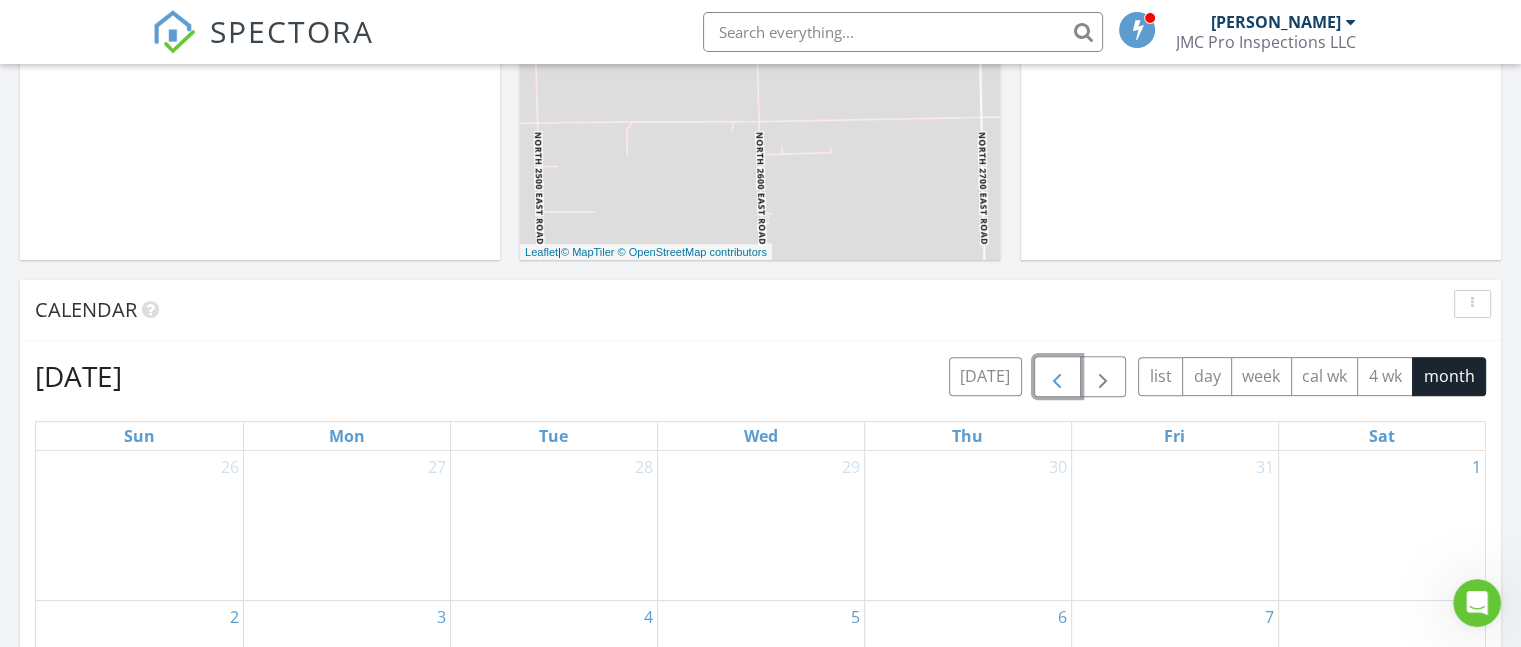 click at bounding box center (1057, 377) 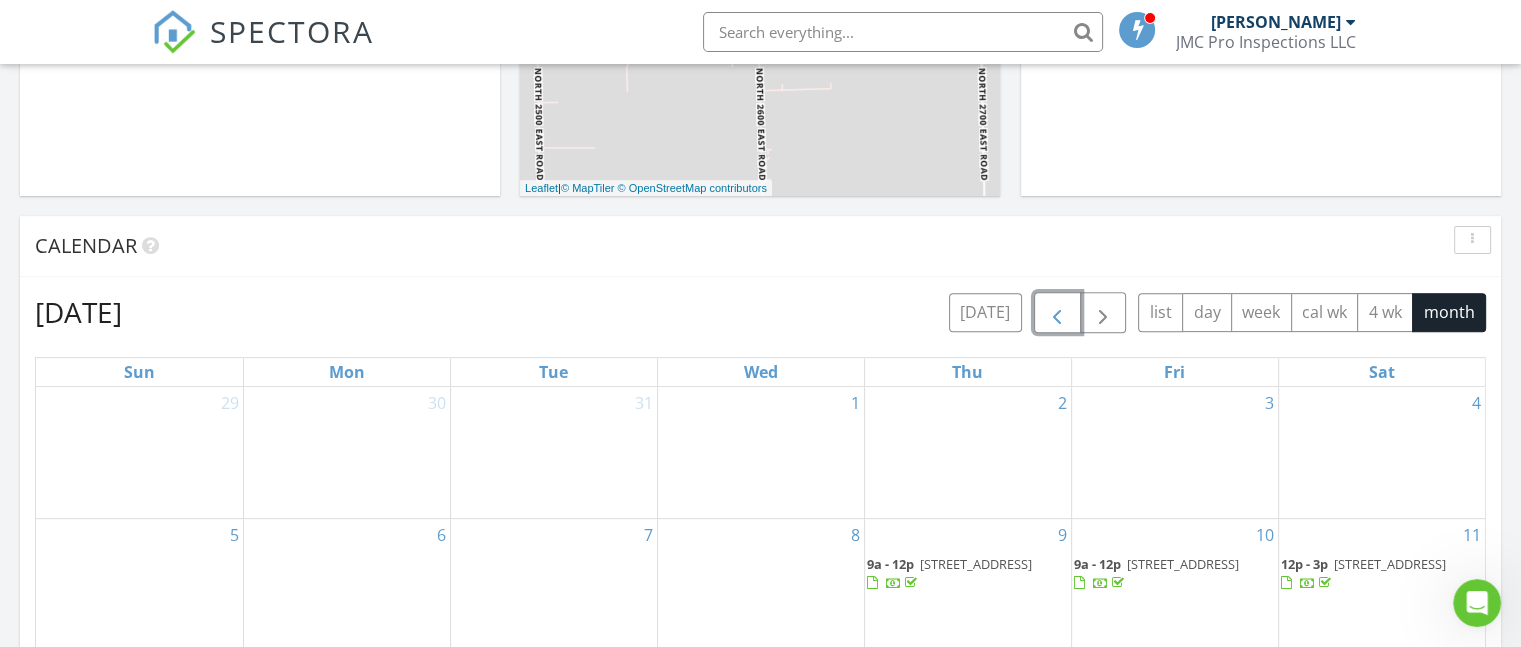 scroll, scrollTop: 700, scrollLeft: 0, axis: vertical 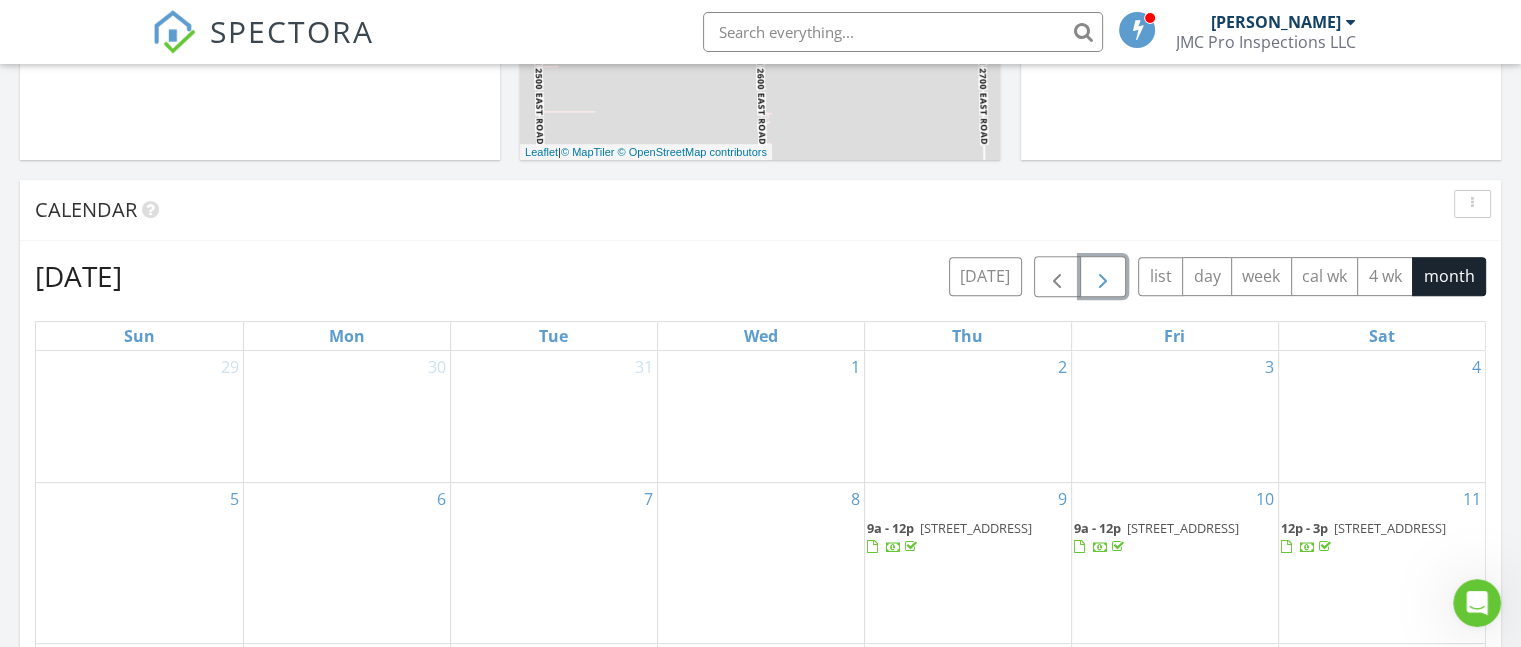 click at bounding box center (1103, 277) 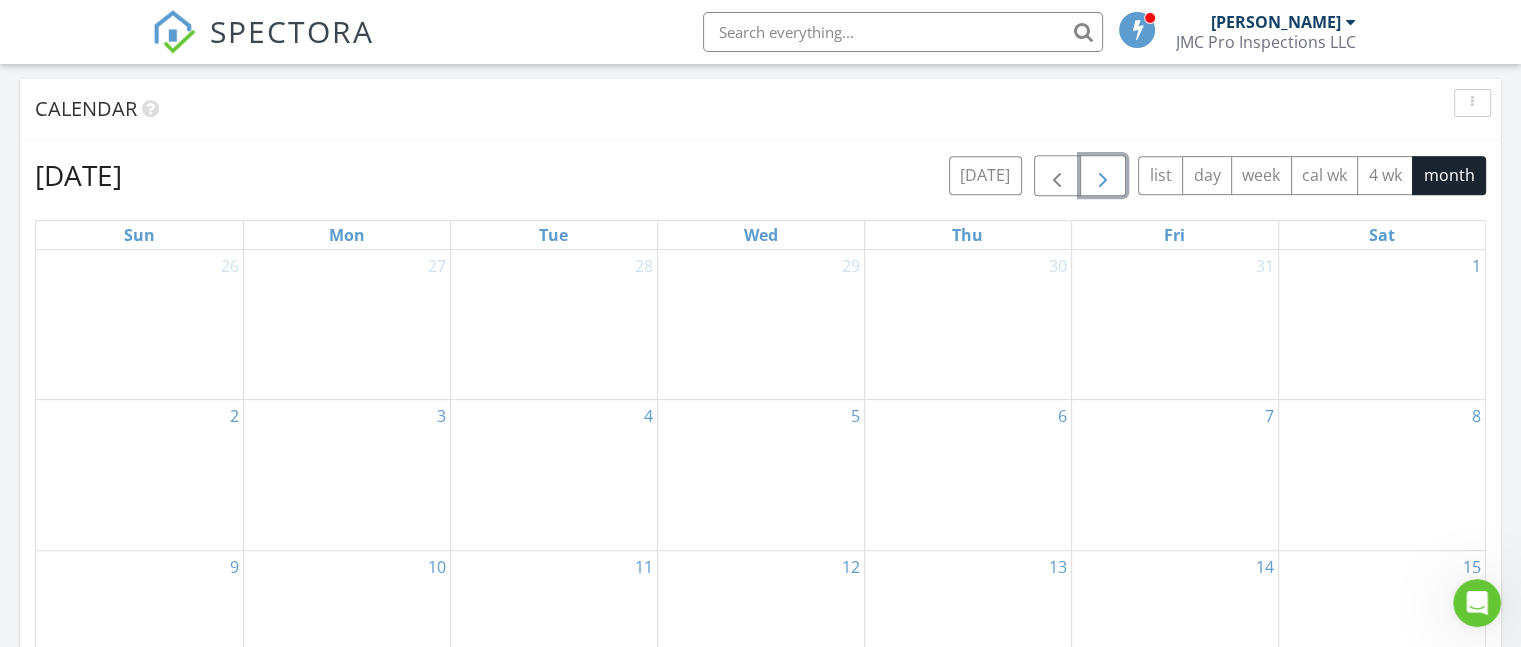 scroll, scrollTop: 700, scrollLeft: 0, axis: vertical 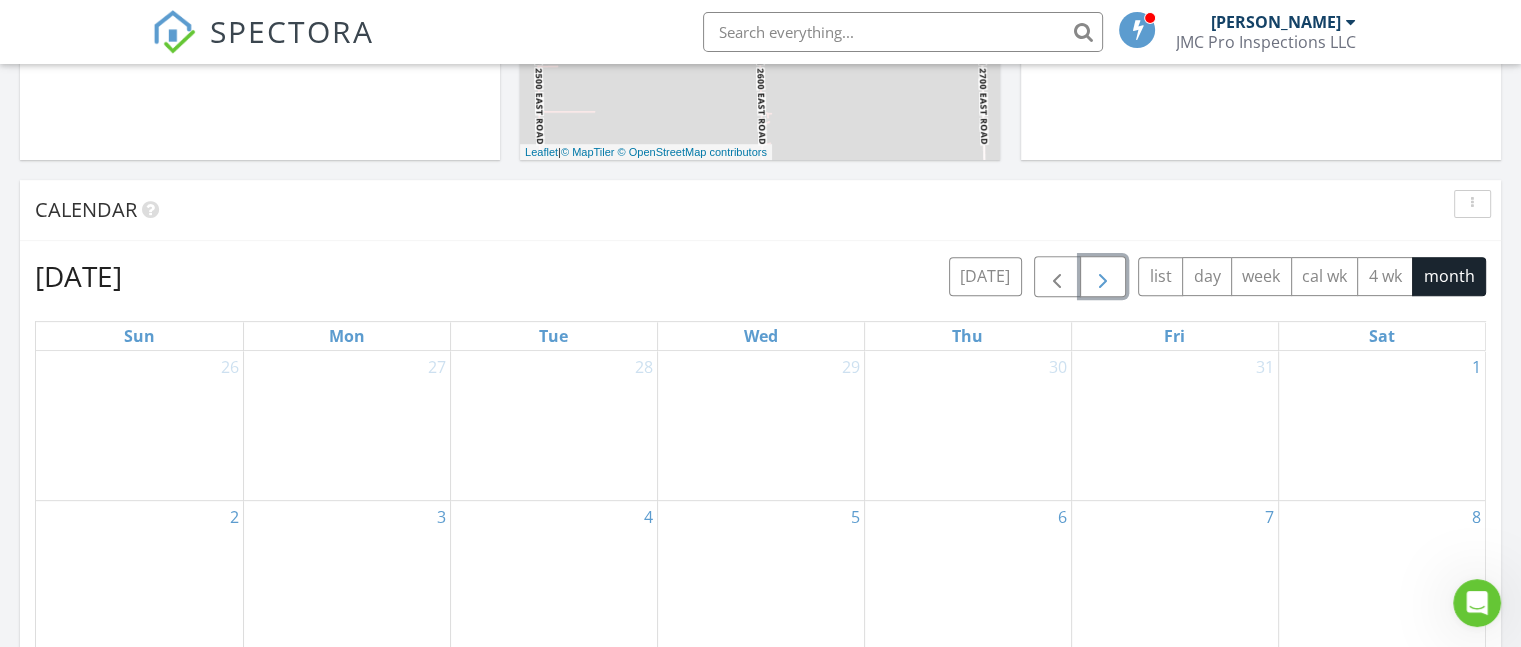 click at bounding box center [1103, 277] 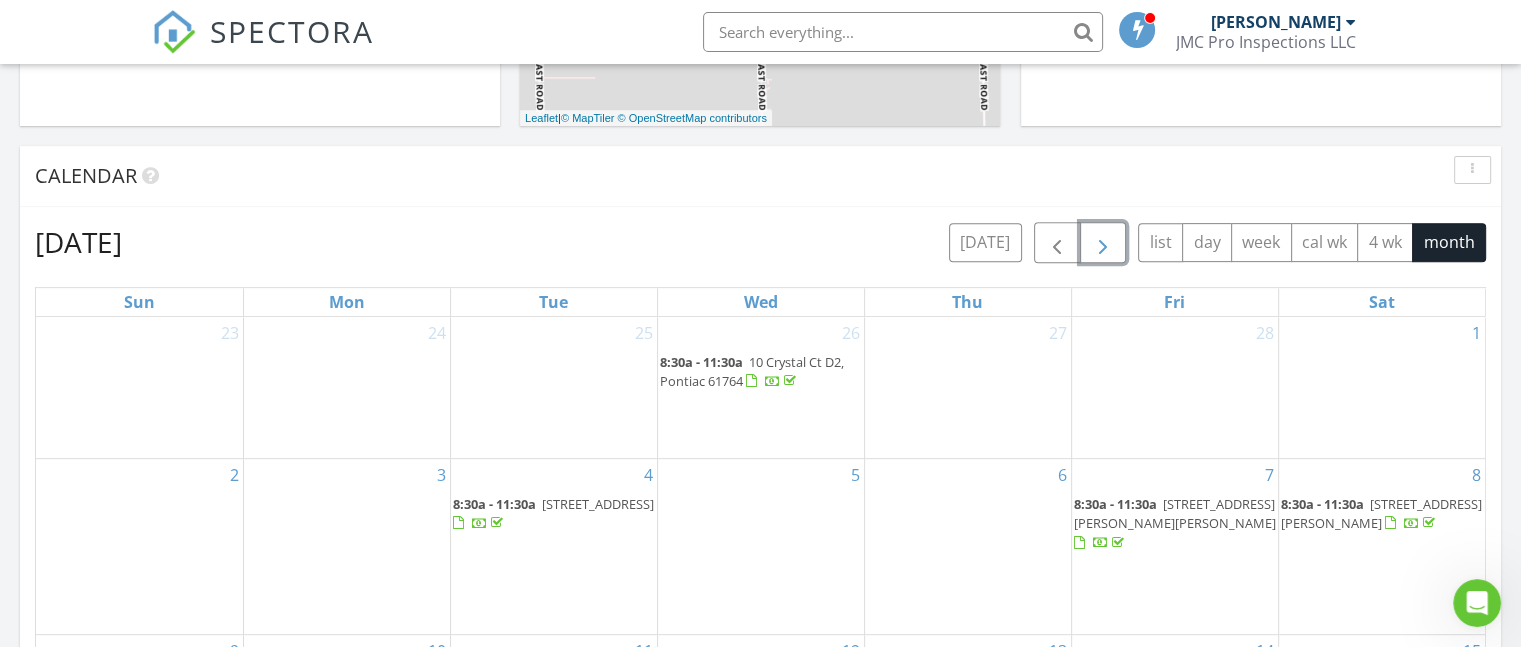scroll, scrollTop: 700, scrollLeft: 0, axis: vertical 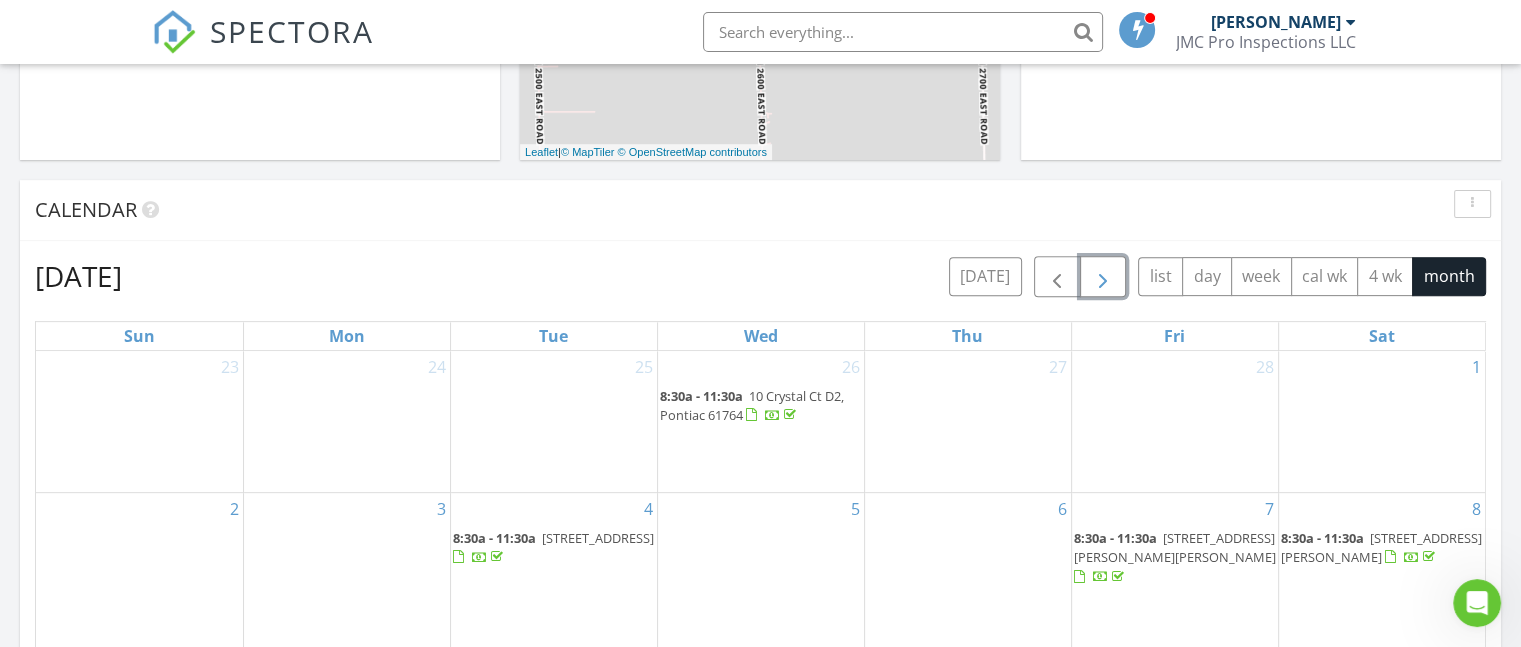 click at bounding box center (1103, 277) 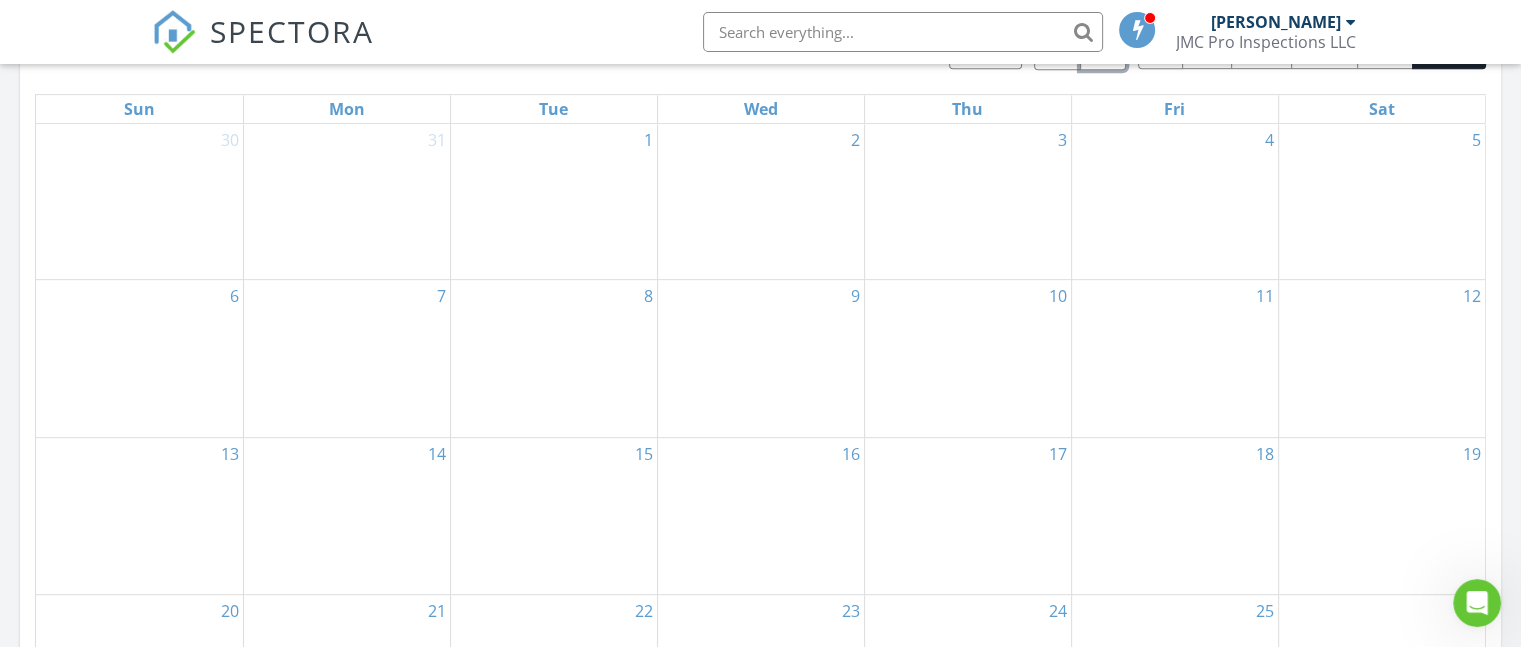 scroll, scrollTop: 800, scrollLeft: 0, axis: vertical 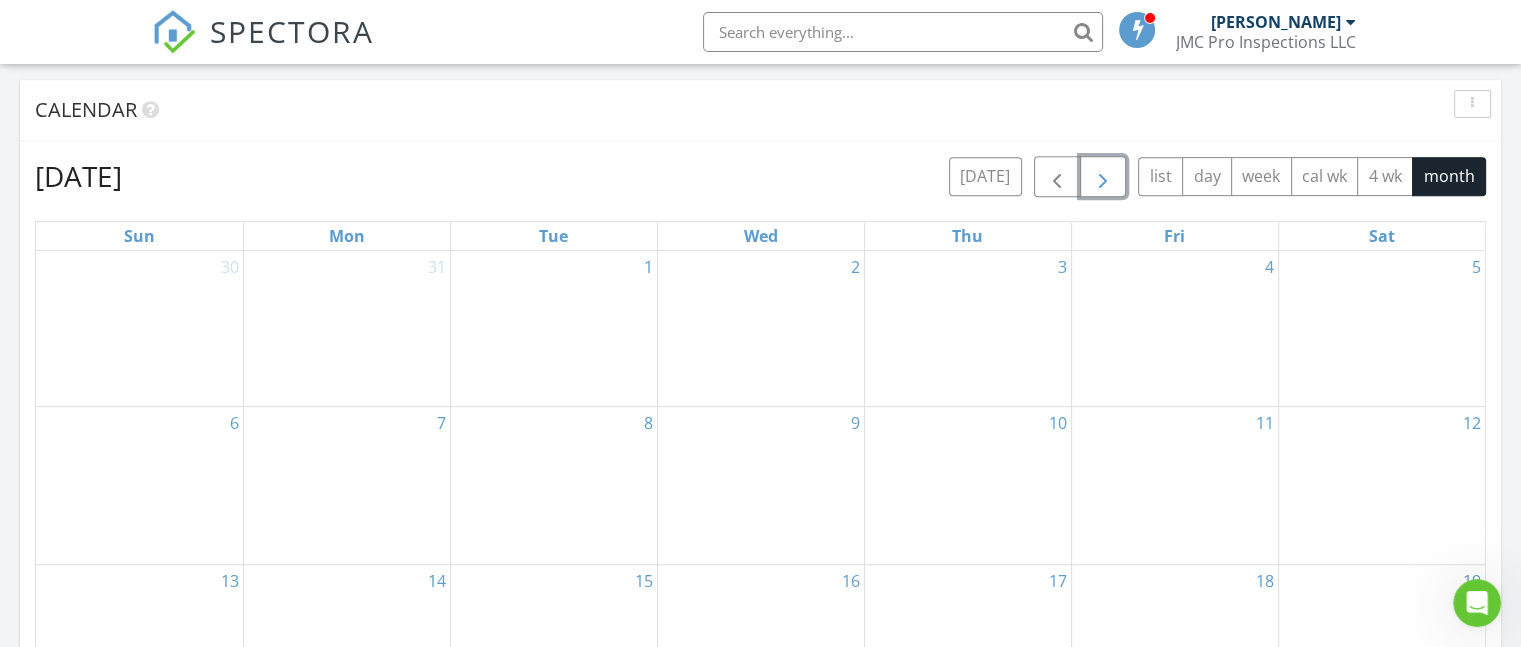 click at bounding box center (1103, 177) 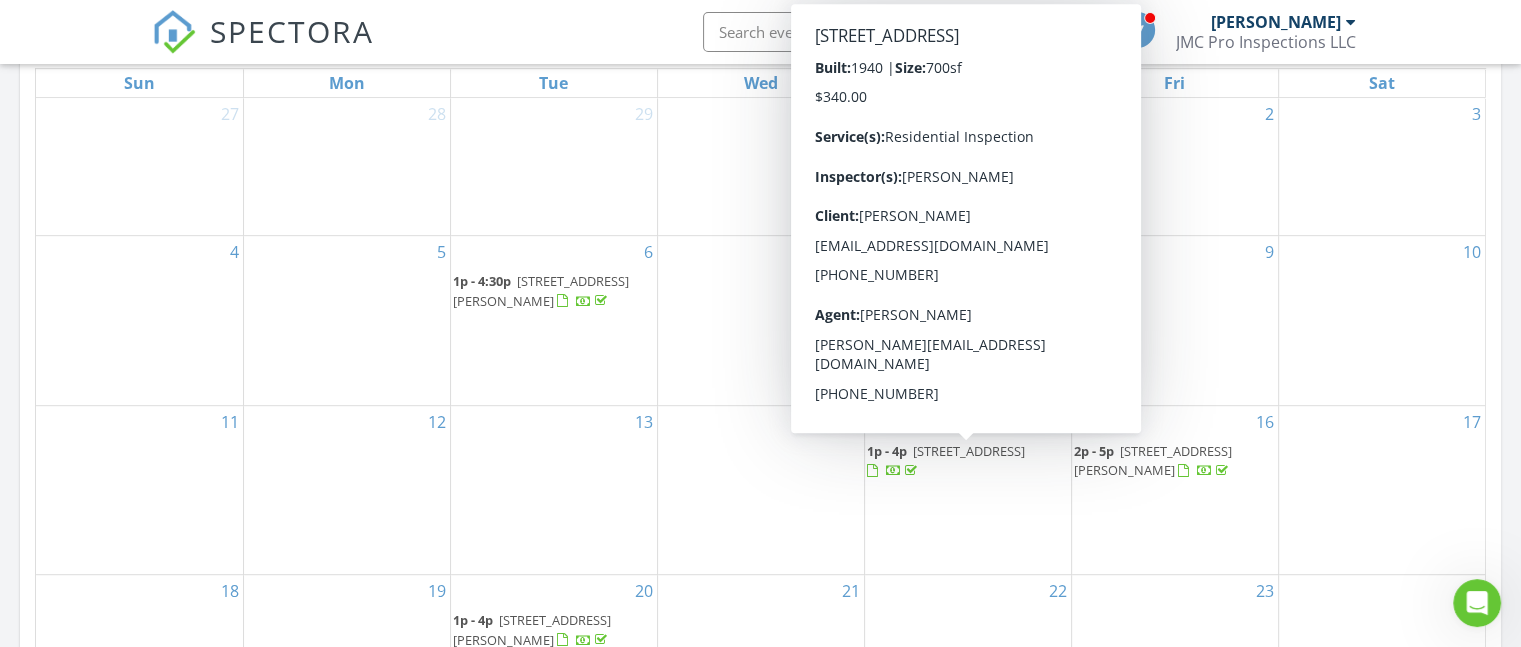 scroll, scrollTop: 800, scrollLeft: 0, axis: vertical 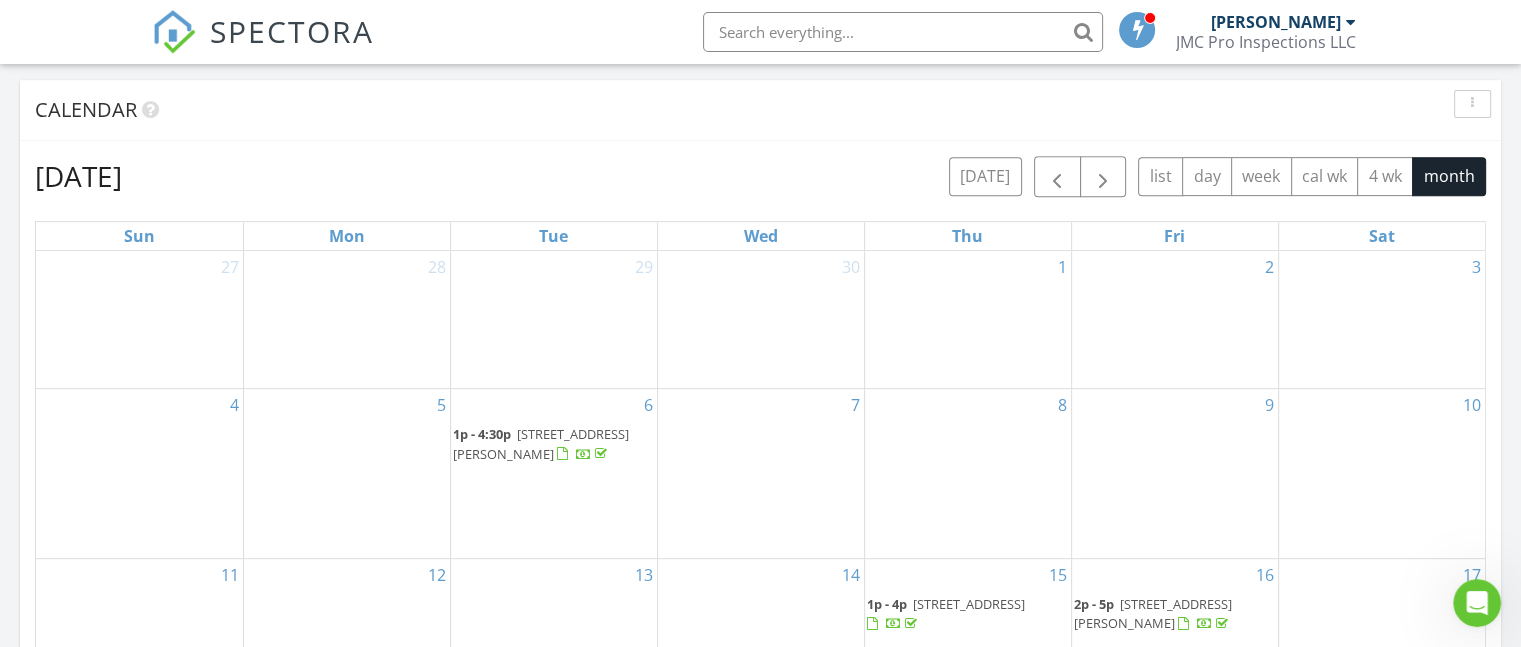 click on "Calendar" at bounding box center (760, 110) 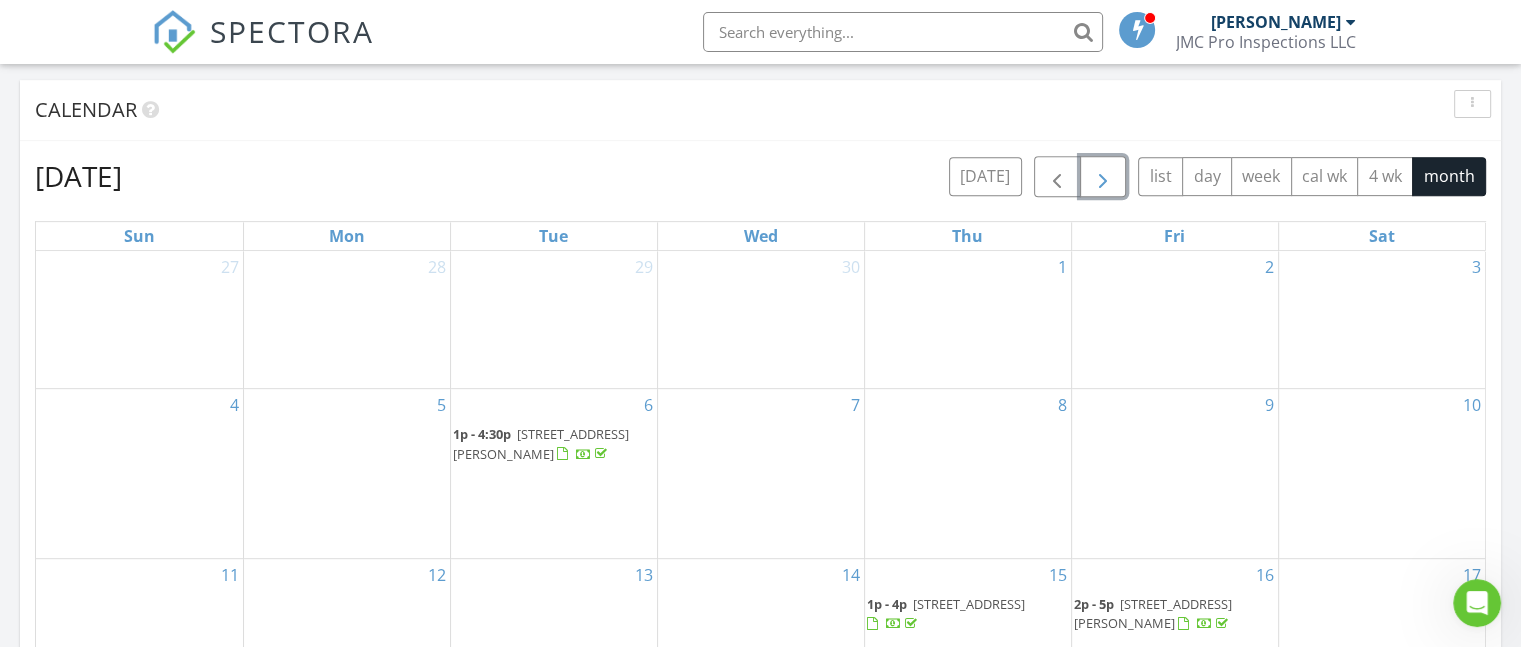 click at bounding box center [1103, 177] 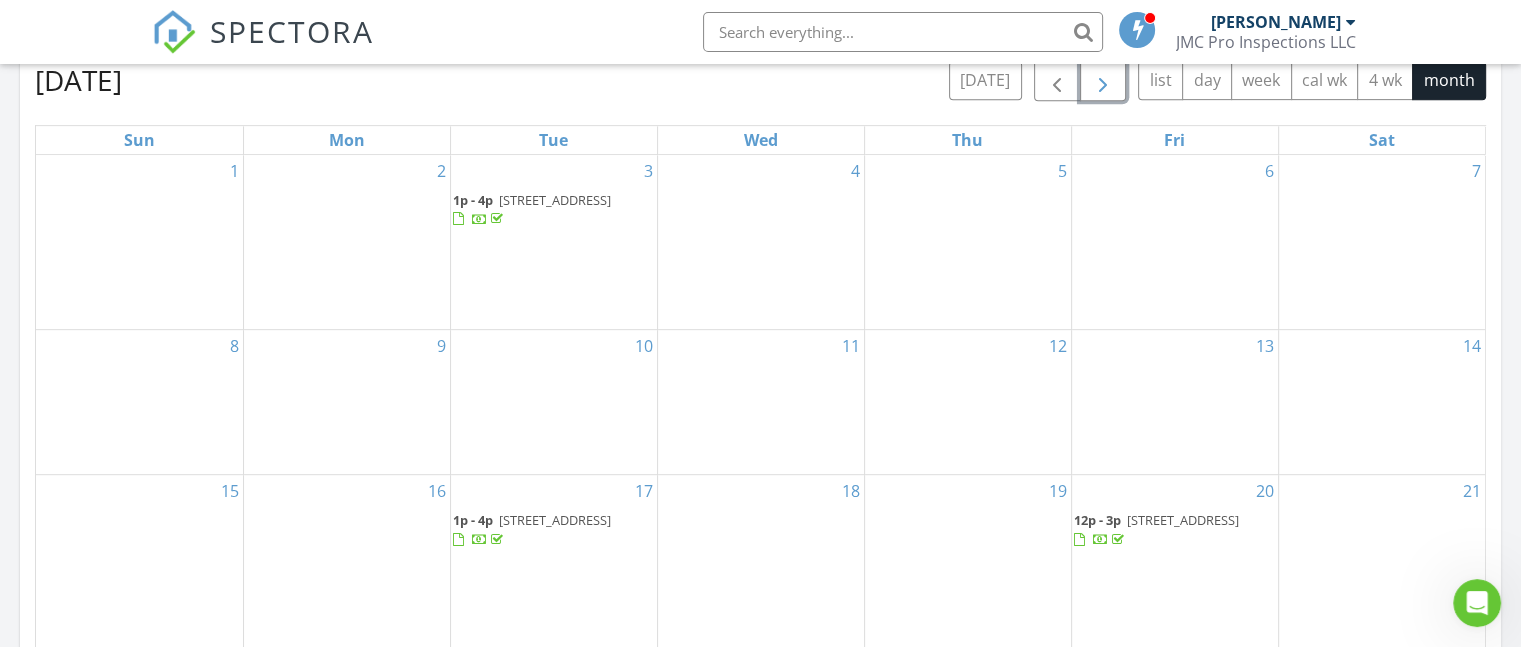 scroll, scrollTop: 700, scrollLeft: 0, axis: vertical 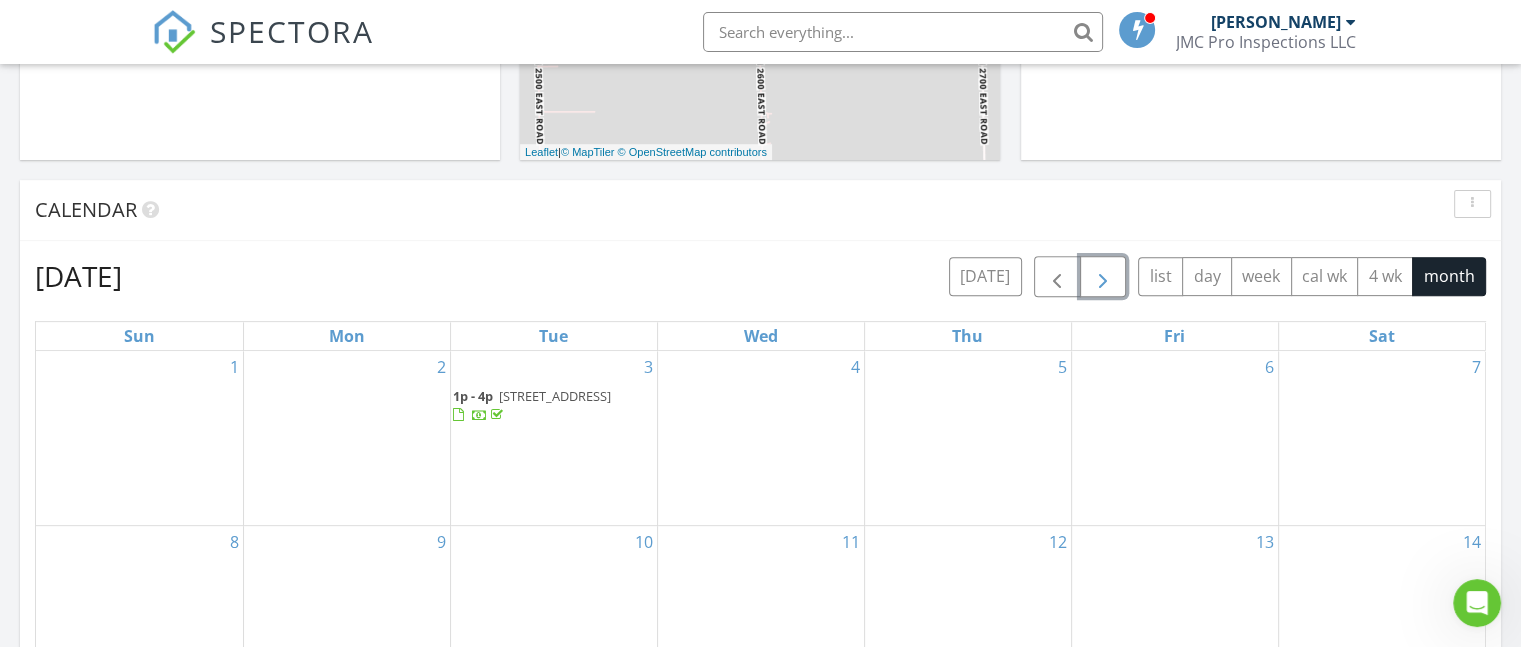 click at bounding box center [1103, 277] 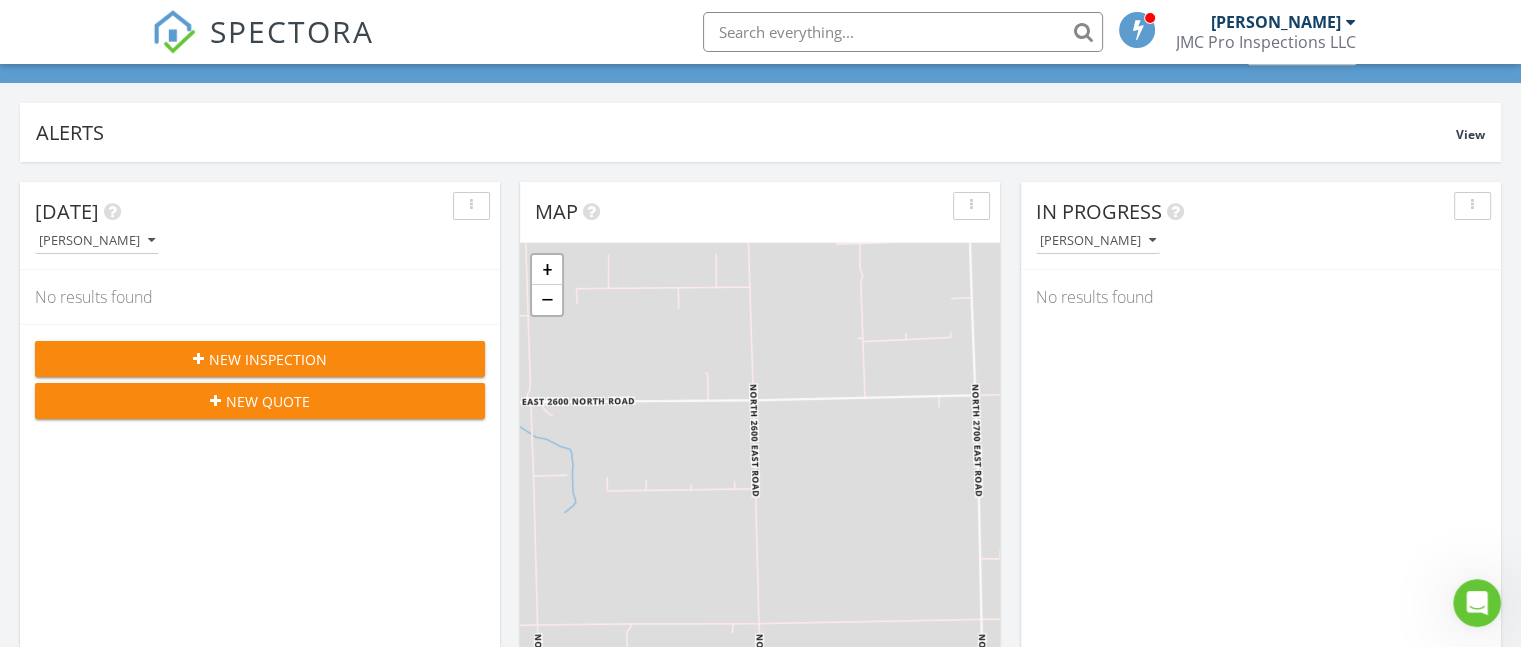scroll, scrollTop: 0, scrollLeft: 0, axis: both 